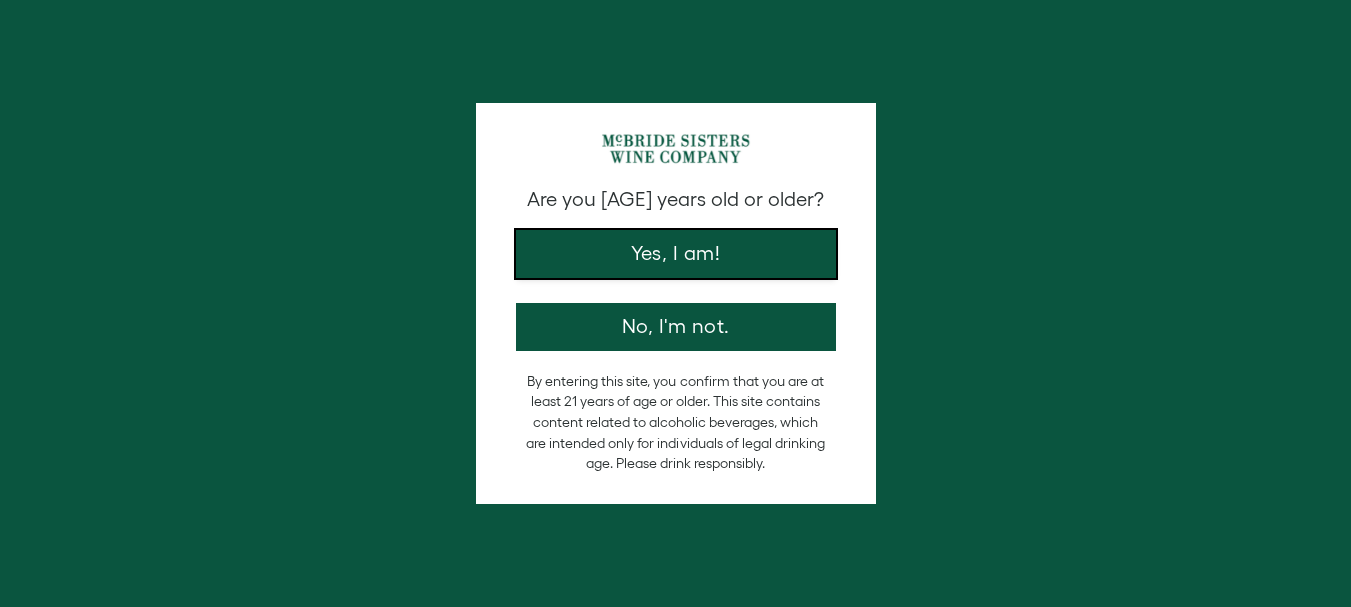 click on "Yes, I am!" at bounding box center (676, 254) 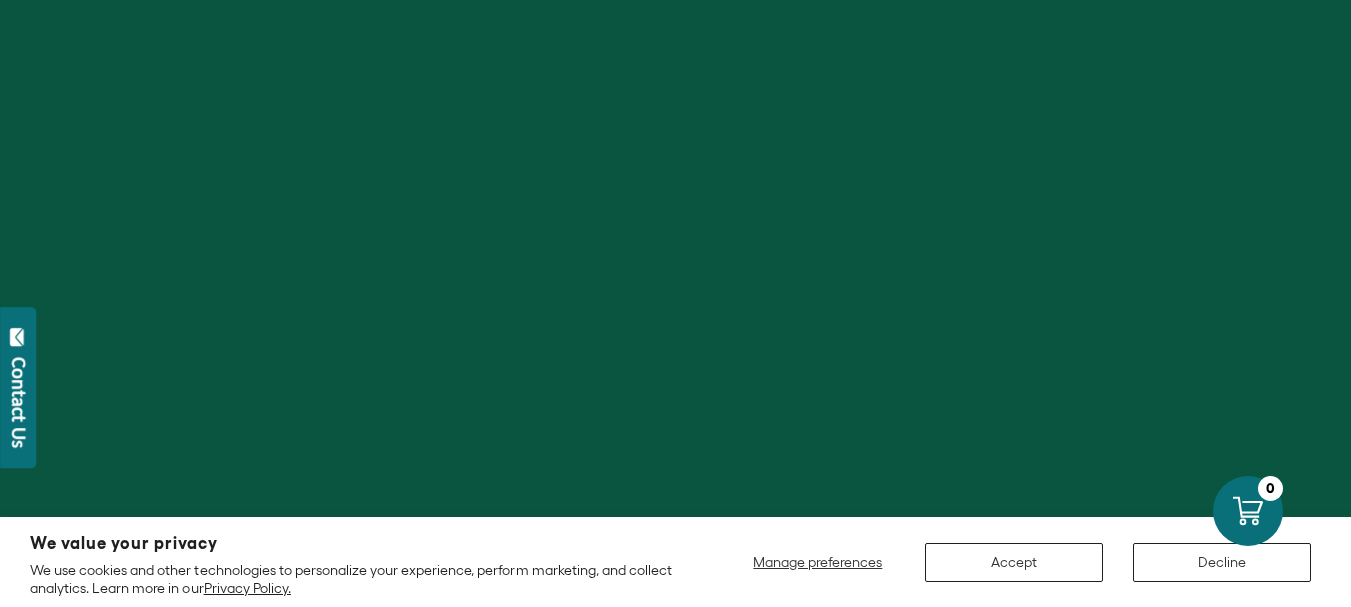 scroll, scrollTop: 500, scrollLeft: 0, axis: vertical 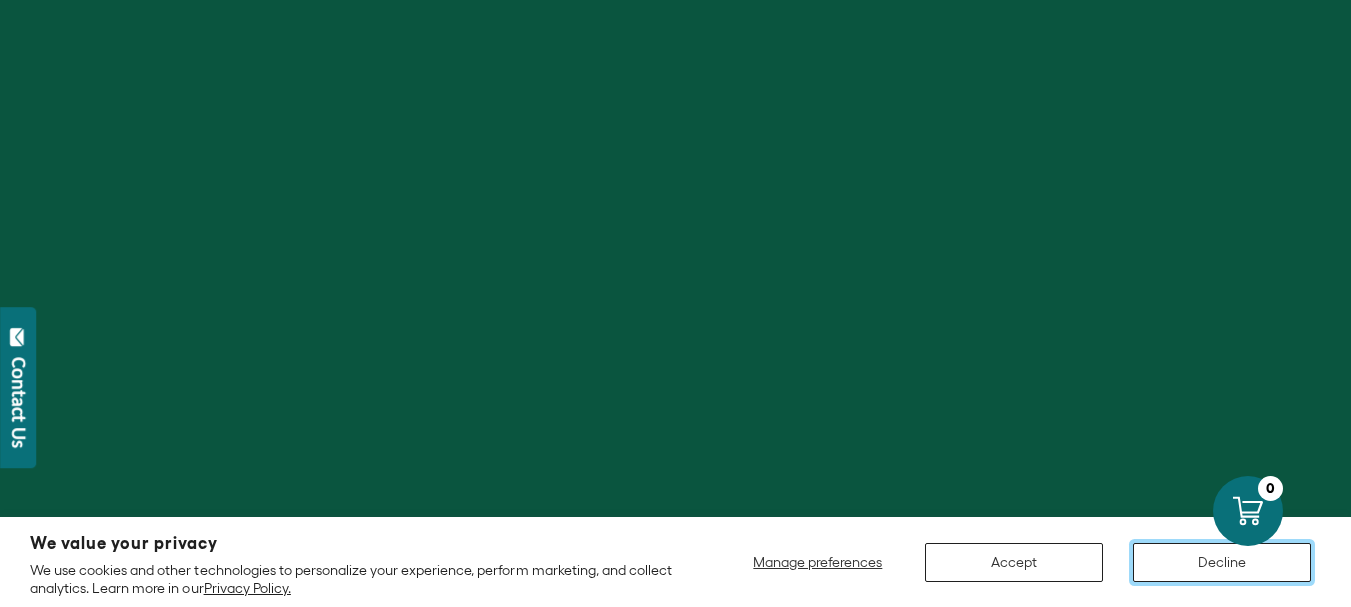 click on "Decline" at bounding box center [1222, 562] 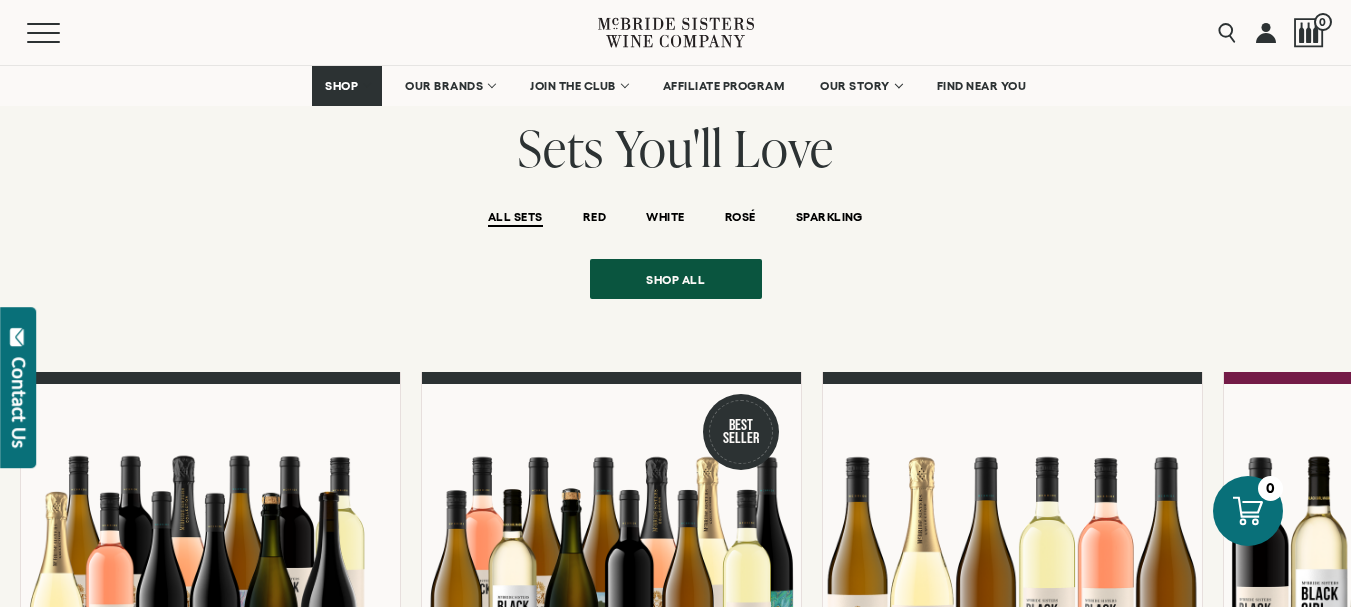 scroll, scrollTop: 1500, scrollLeft: 0, axis: vertical 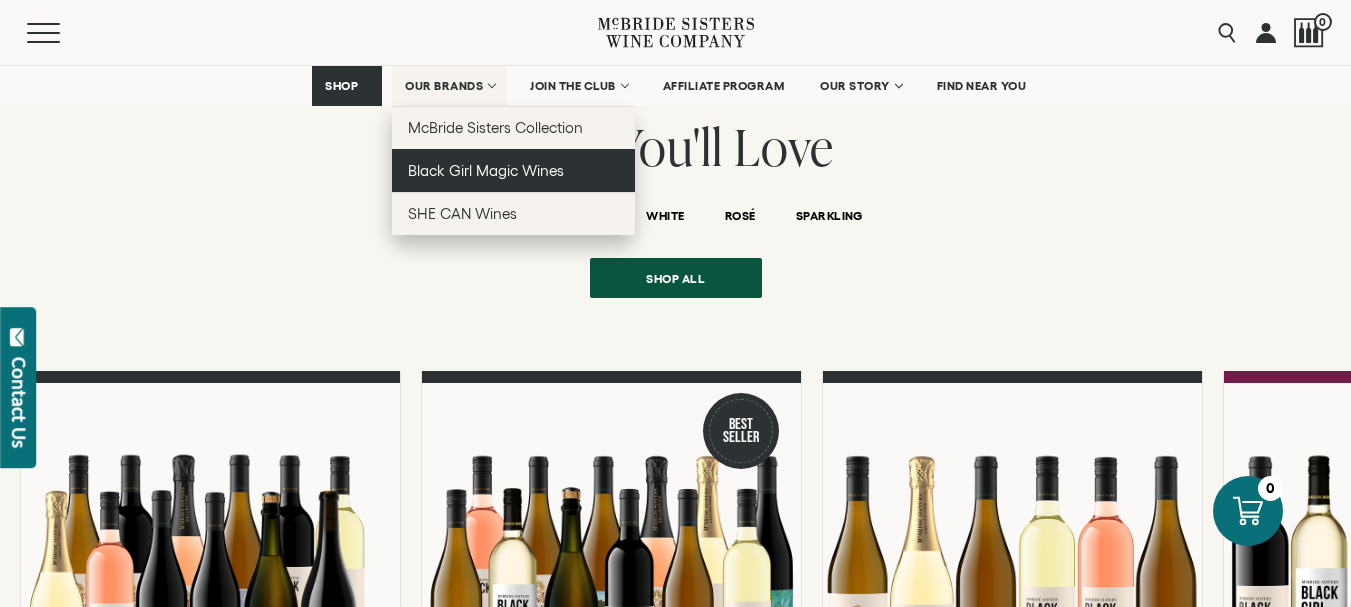 click on "Black Girl Magic Wines" at bounding box center (486, 170) 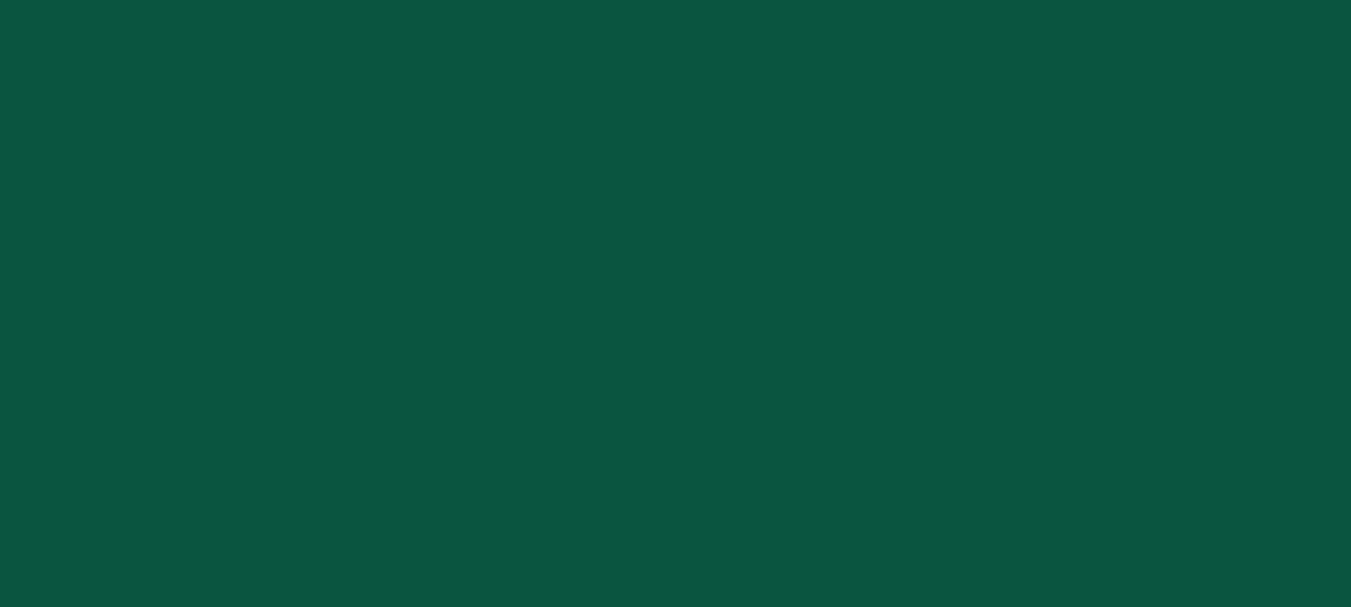 scroll, scrollTop: 0, scrollLeft: 0, axis: both 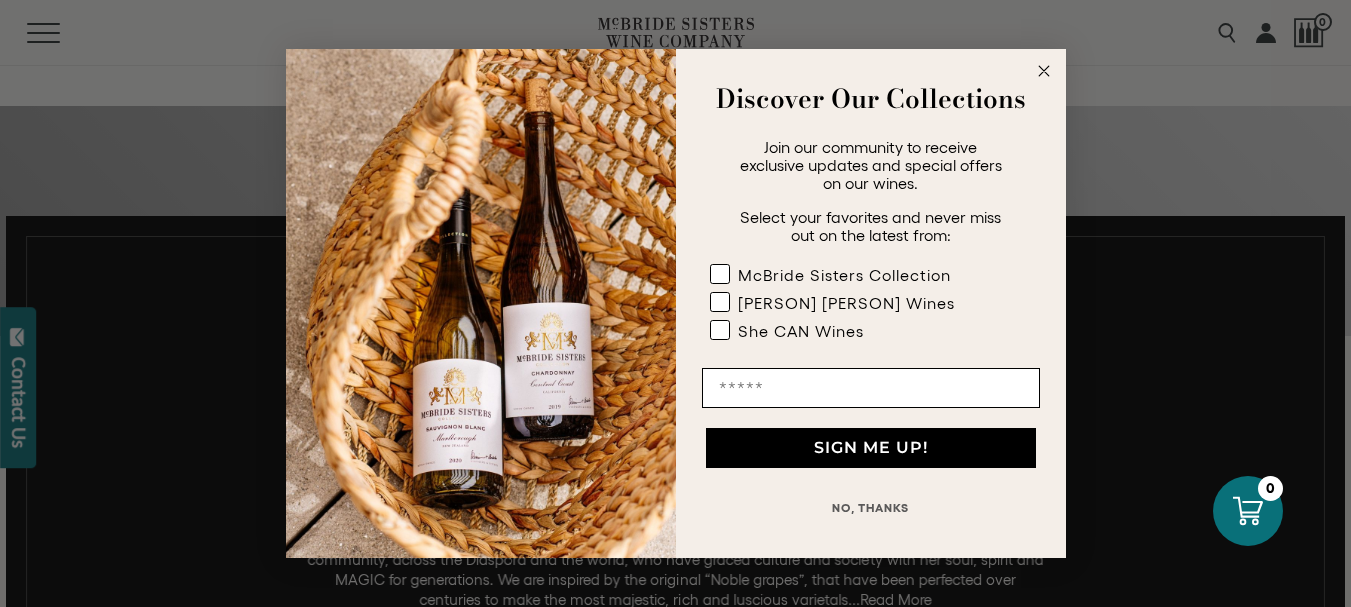 click at bounding box center [1043, 71] 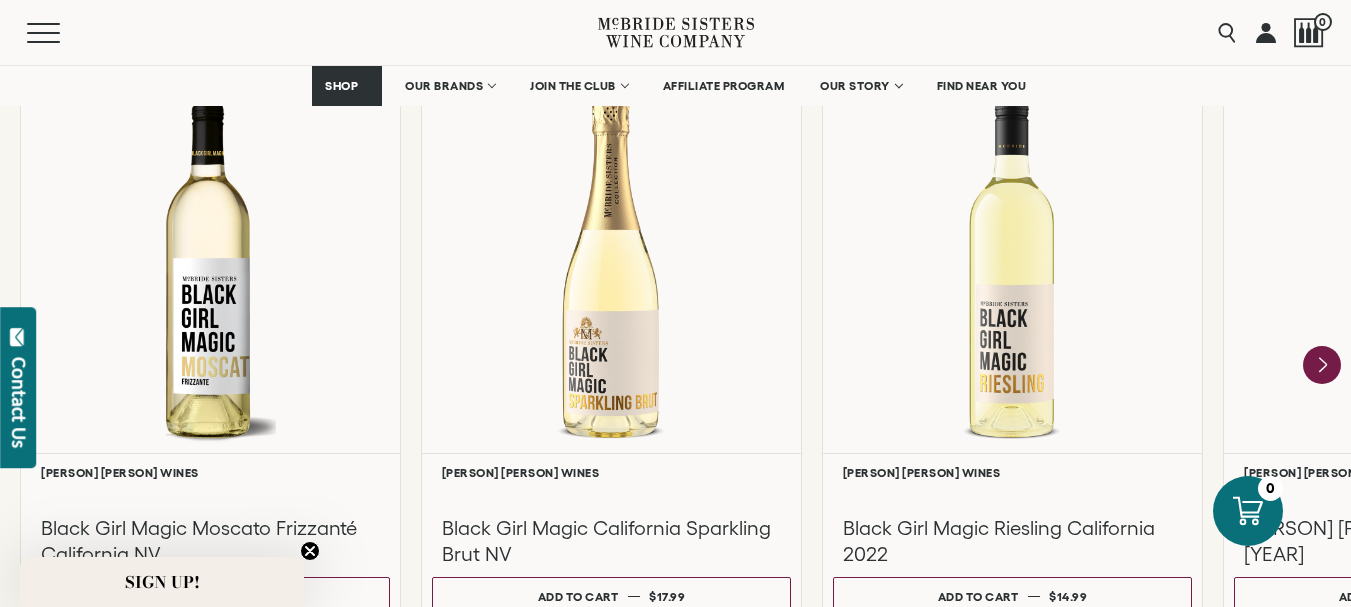 scroll, scrollTop: 1700, scrollLeft: 0, axis: vertical 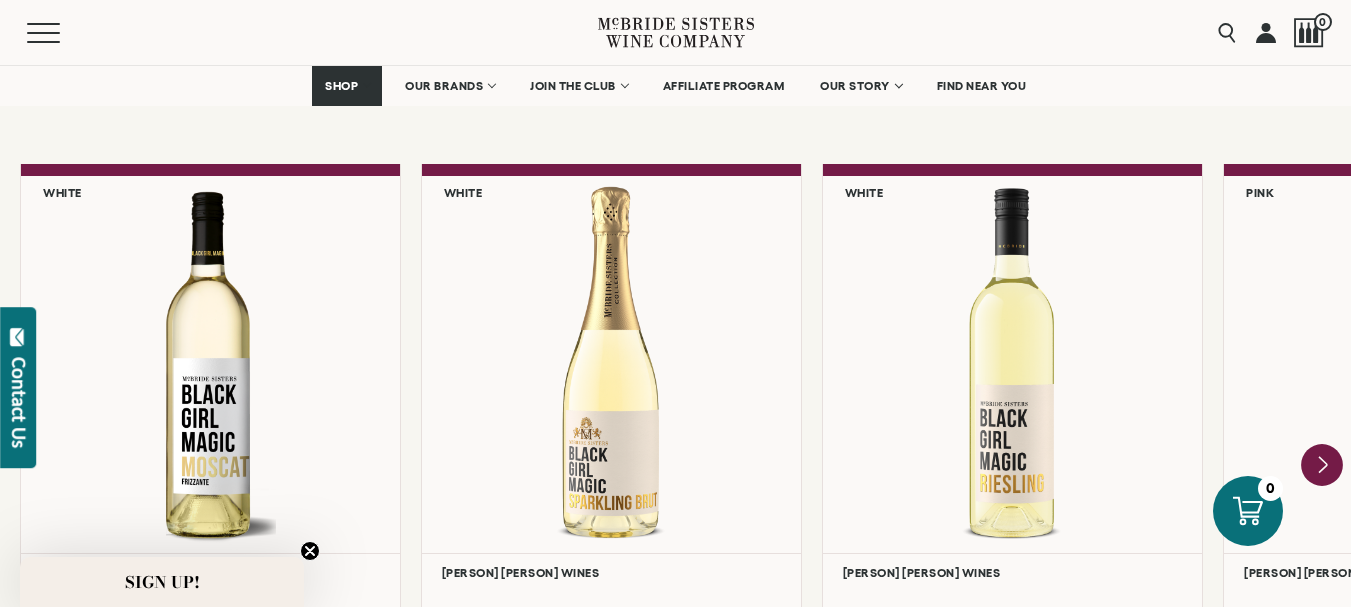 click at bounding box center (1322, 465) 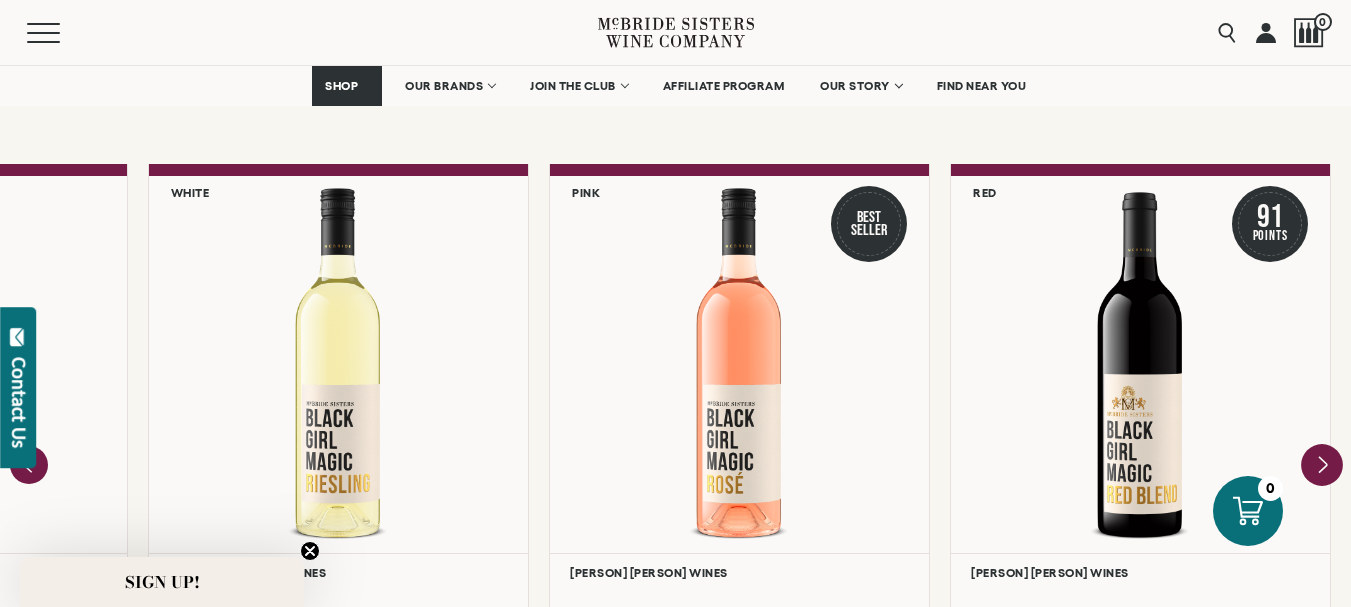 click at bounding box center [1140, 364] 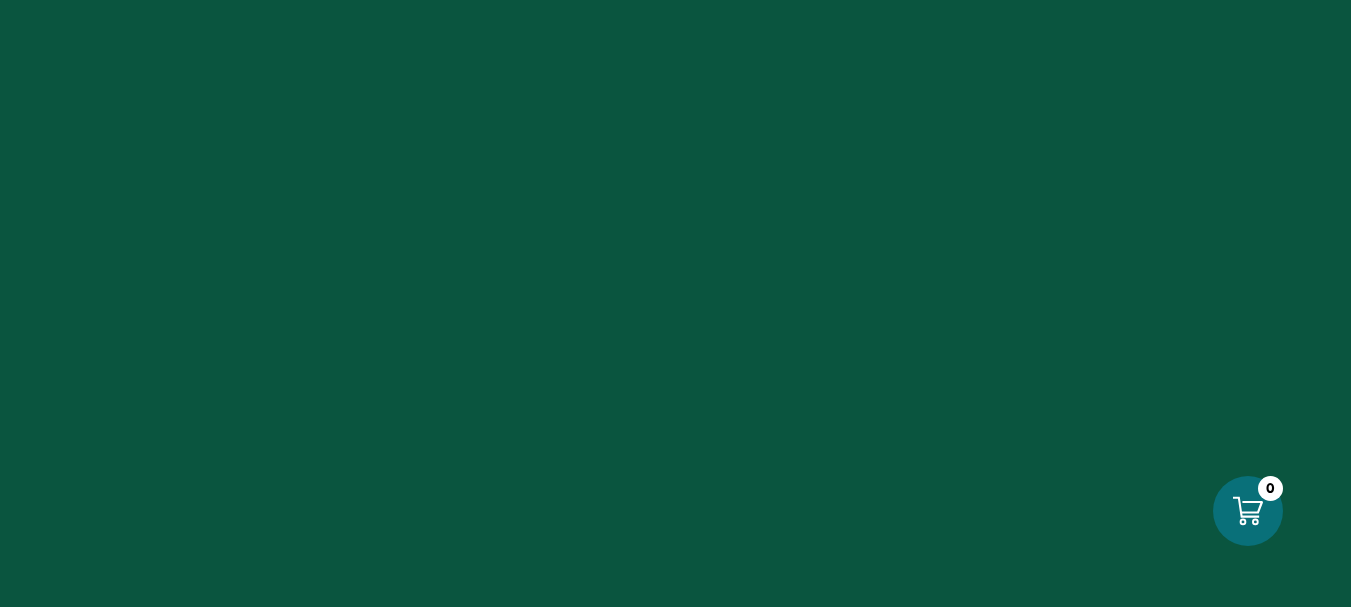 scroll, scrollTop: 0, scrollLeft: 0, axis: both 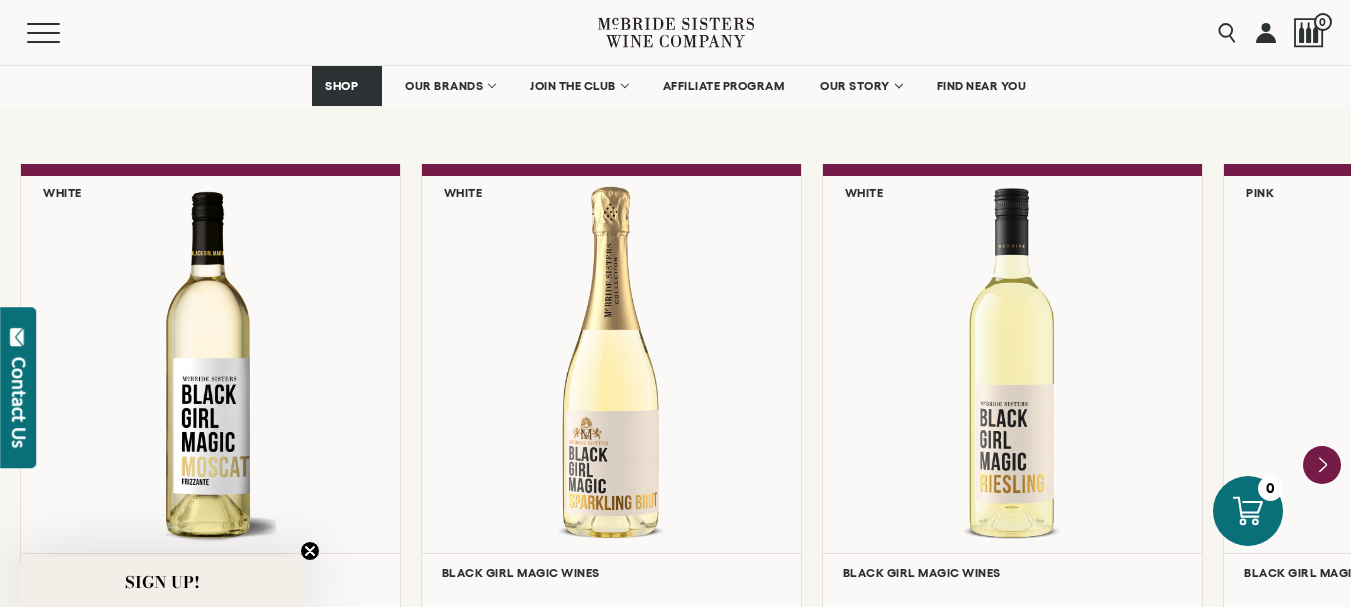 click on "Menu
Search
0" at bounding box center (675, 32) 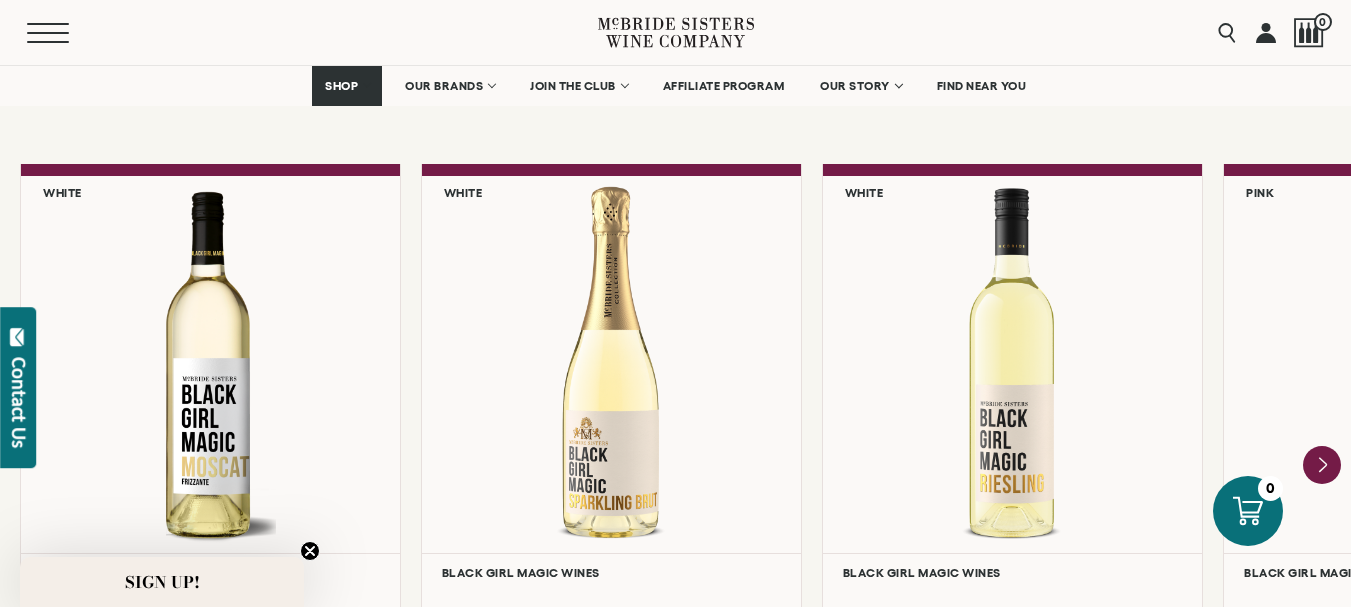 click on "Menu" at bounding box center [63, 33] 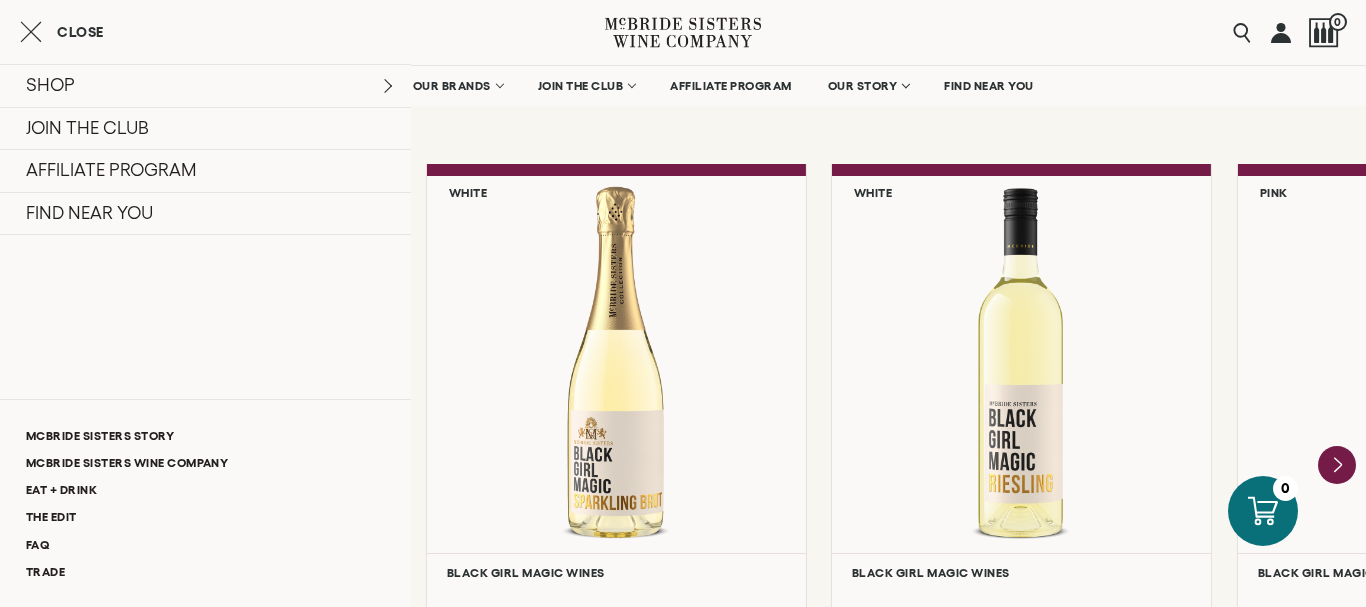 click on "**********" at bounding box center [683, 384] 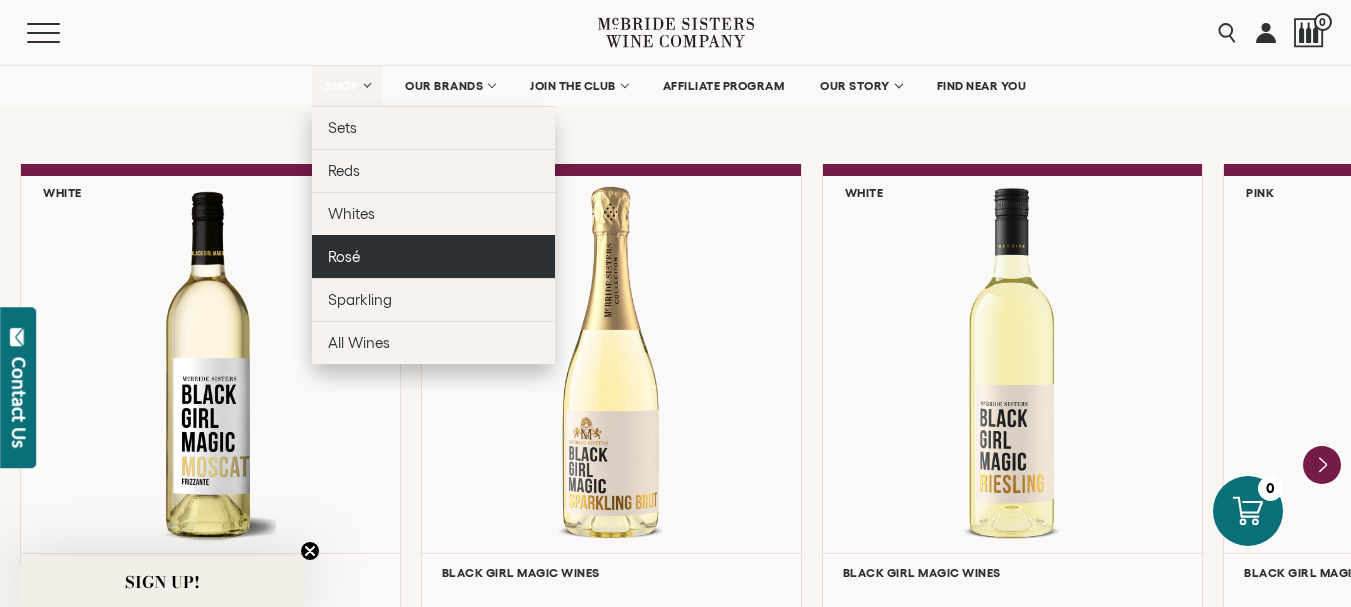 click on "Rosé" at bounding box center [344, 256] 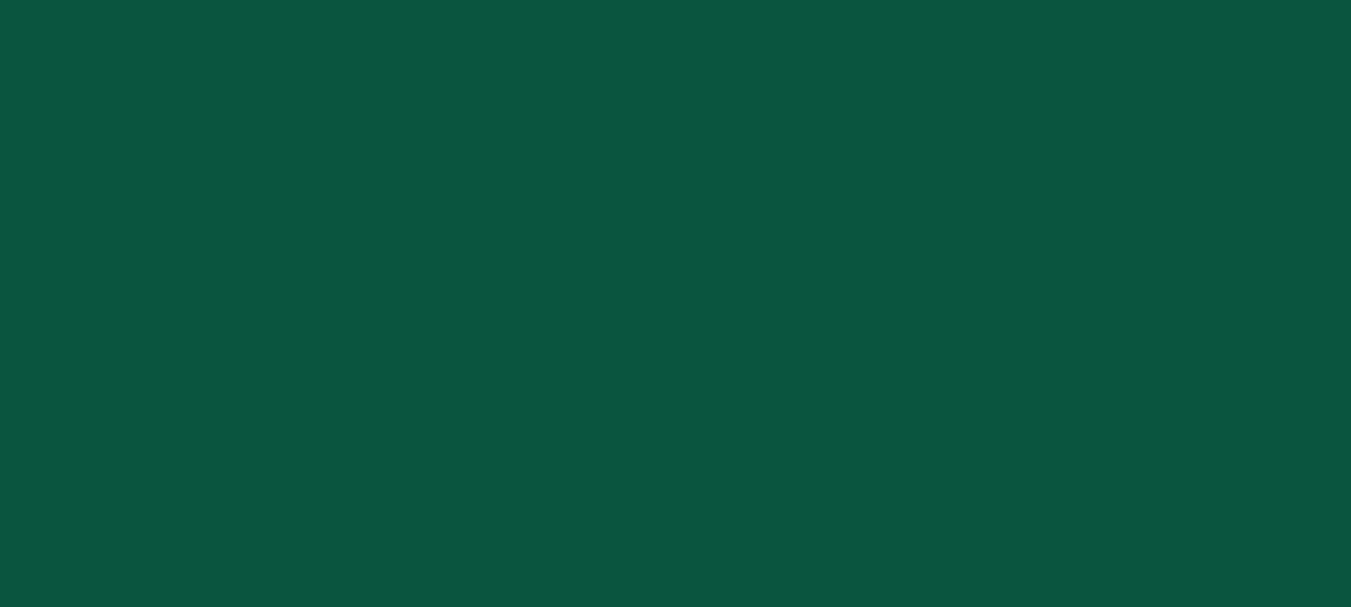 scroll, scrollTop: 0, scrollLeft: 0, axis: both 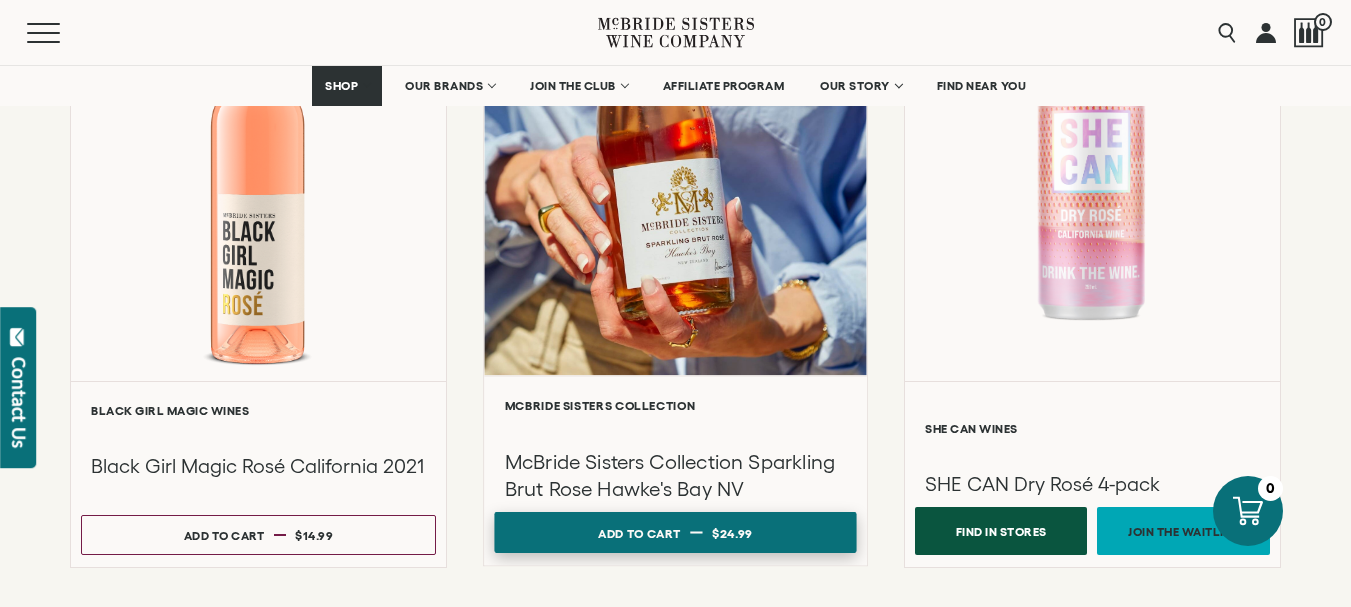 click at bounding box center [696, 533] 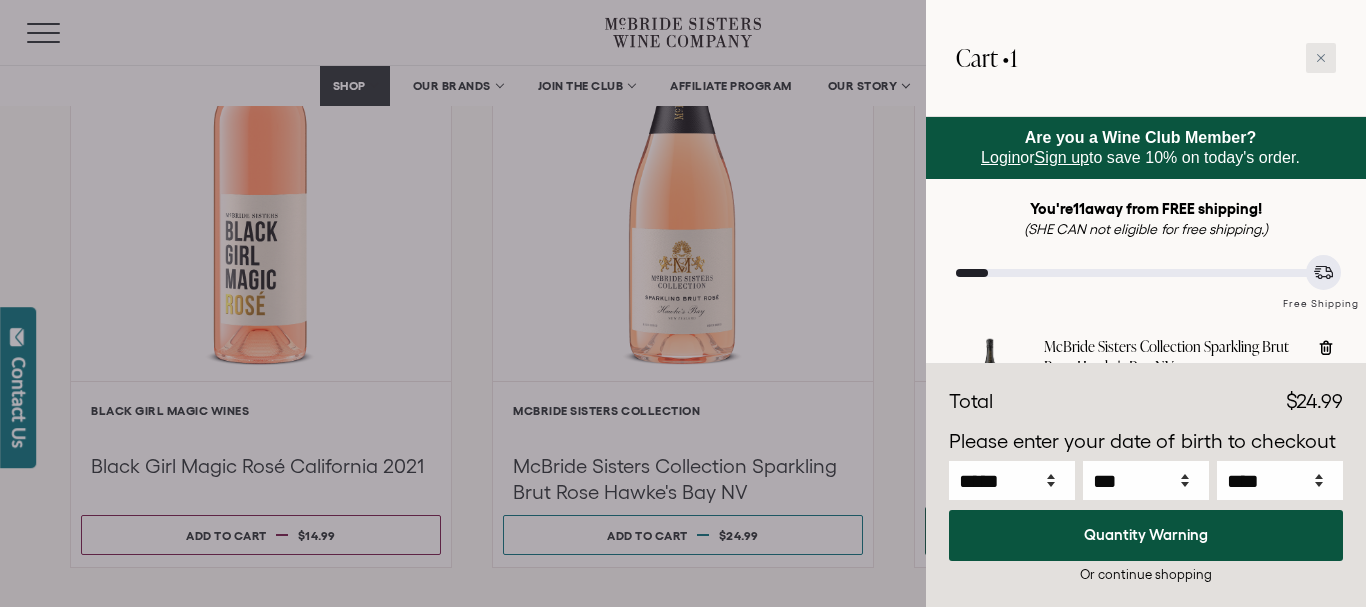 click at bounding box center [1321, 58] 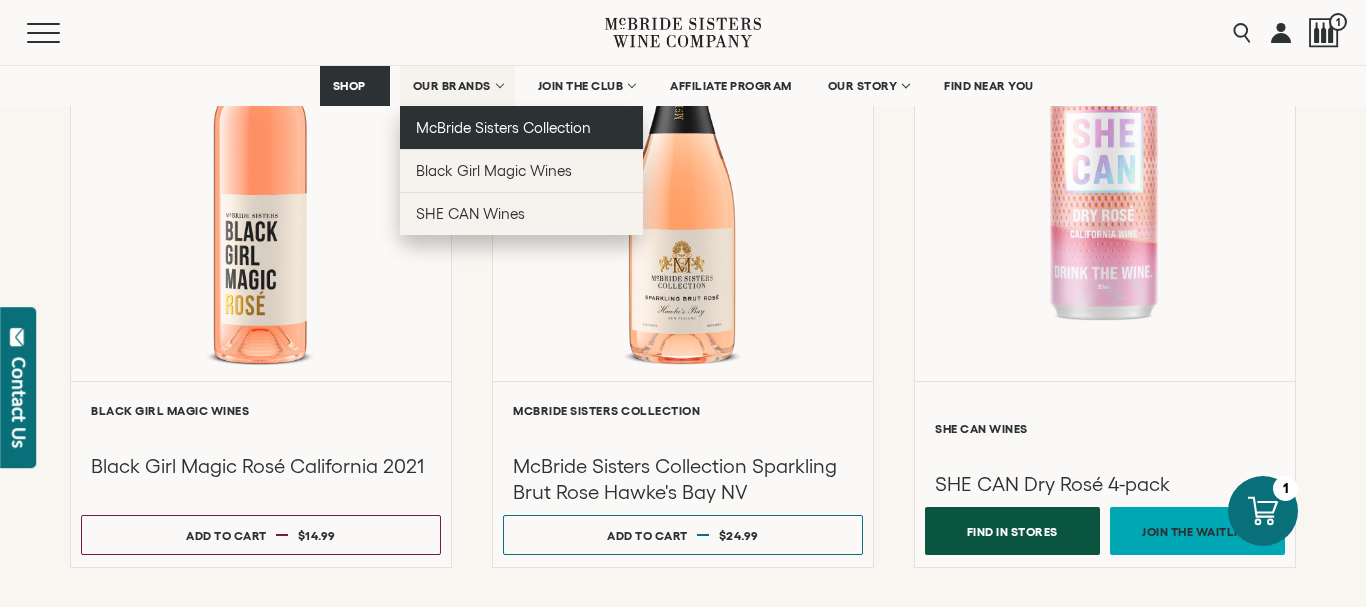 click on "McBride Sisters Collection" at bounding box center [504, 127] 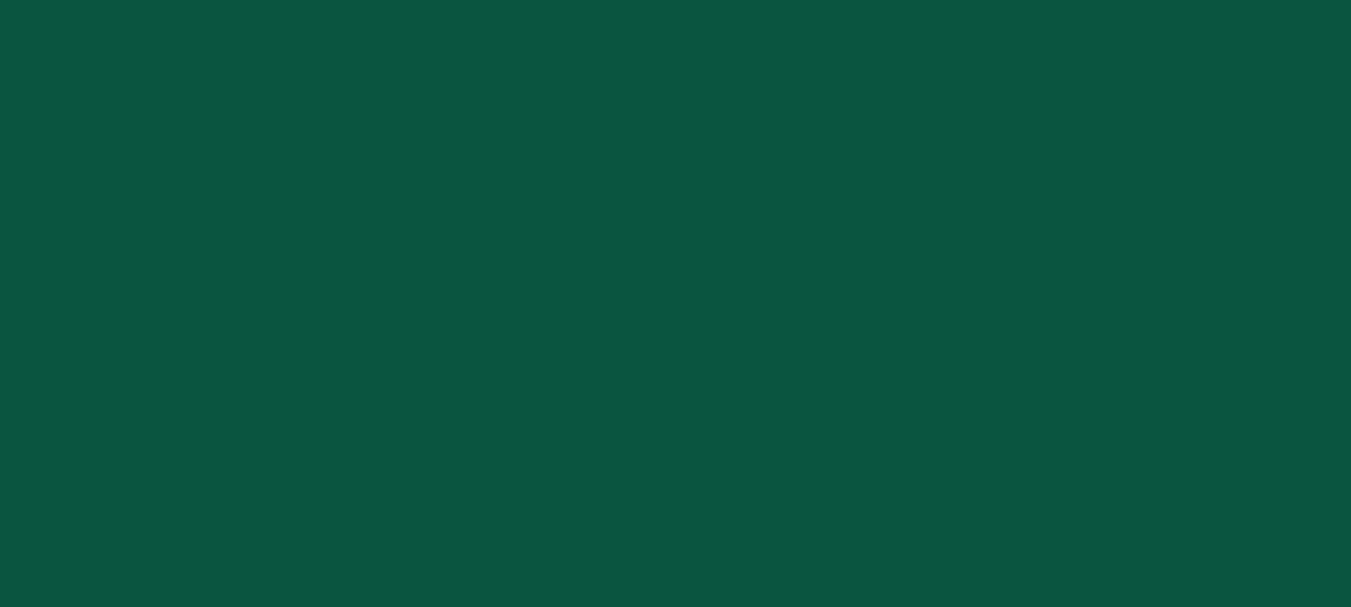 scroll, scrollTop: 0, scrollLeft: 0, axis: both 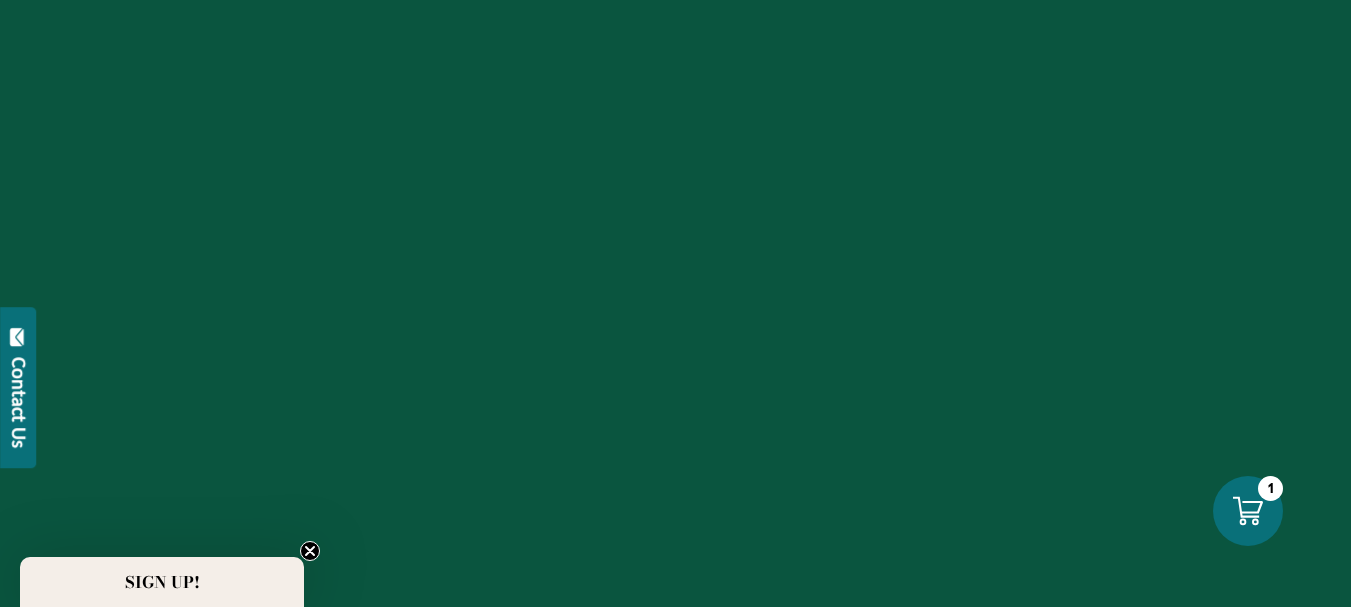 click at bounding box center (310, 551) 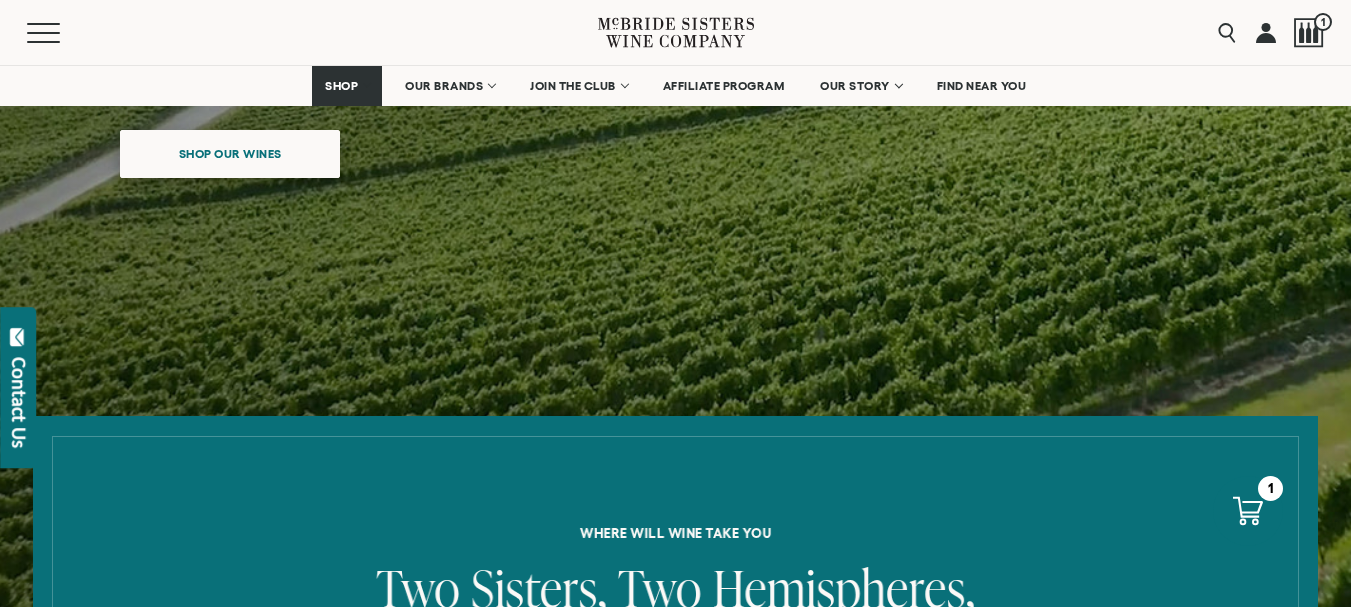 click on "Shop our wines" at bounding box center [230, 153] 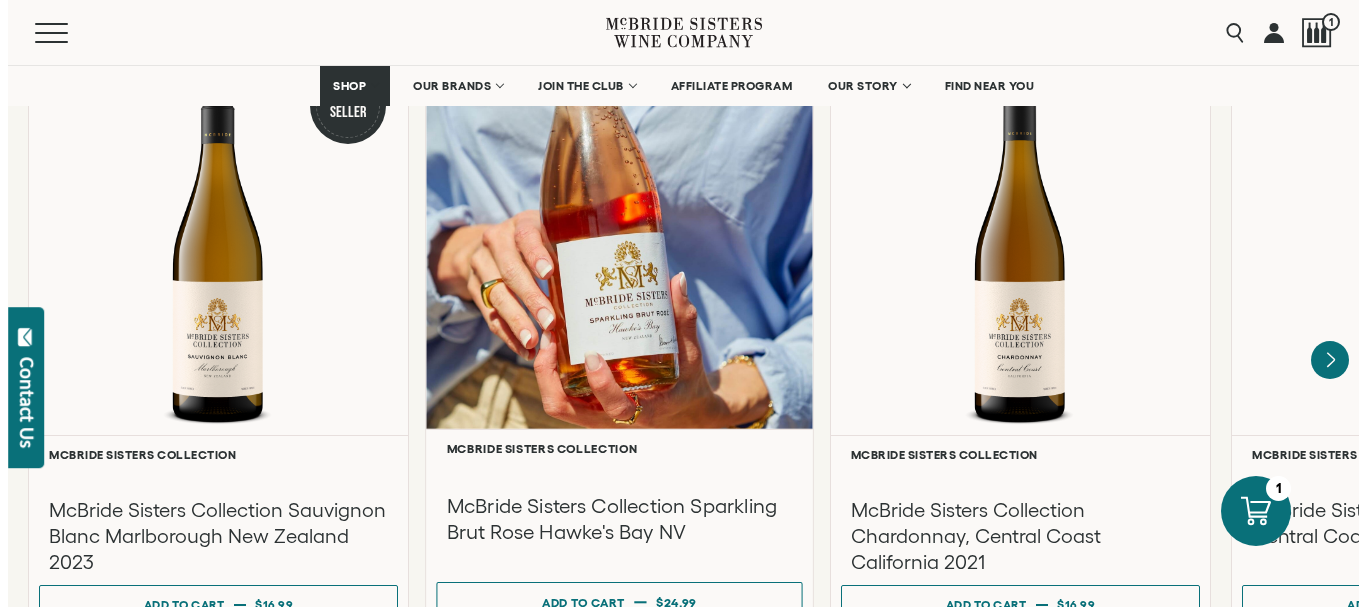 scroll, scrollTop: 1710, scrollLeft: 0, axis: vertical 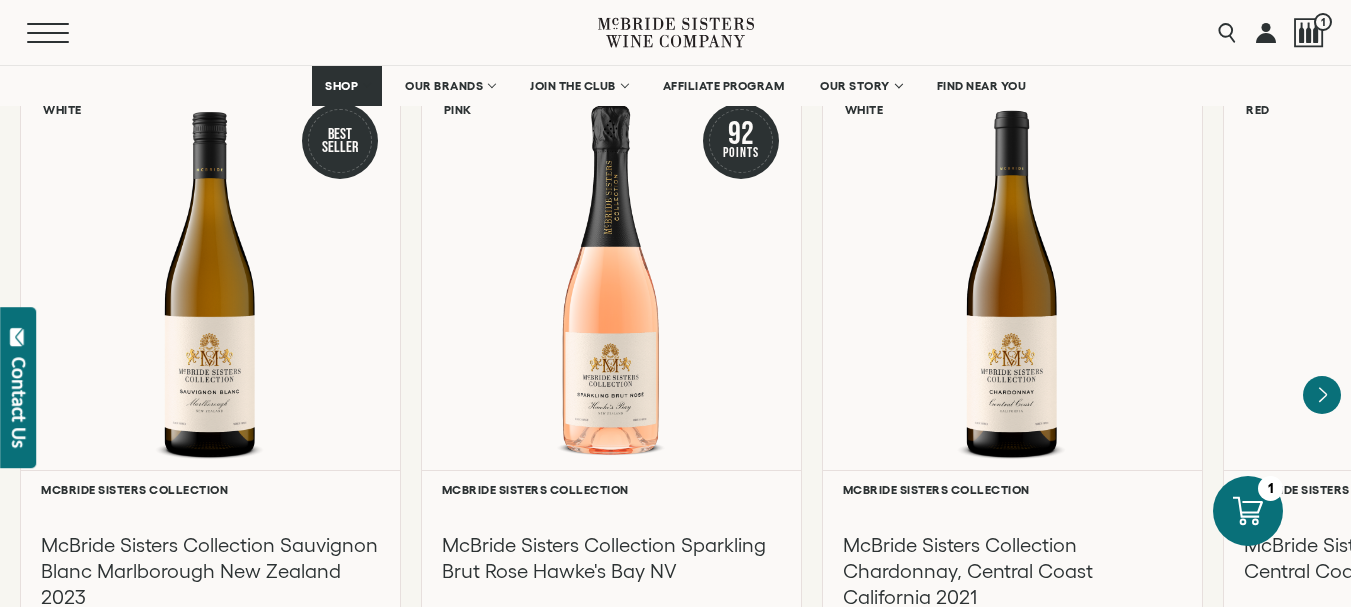 click at bounding box center (48, 33) 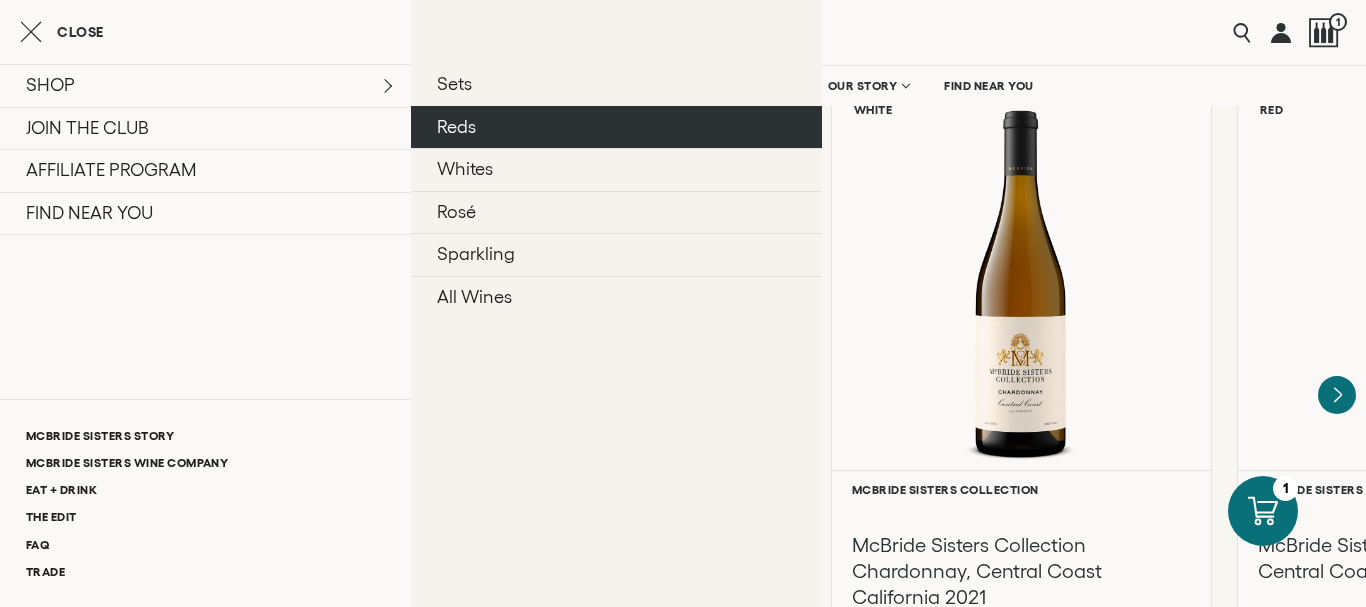 click on "Reds" at bounding box center [616, 127] 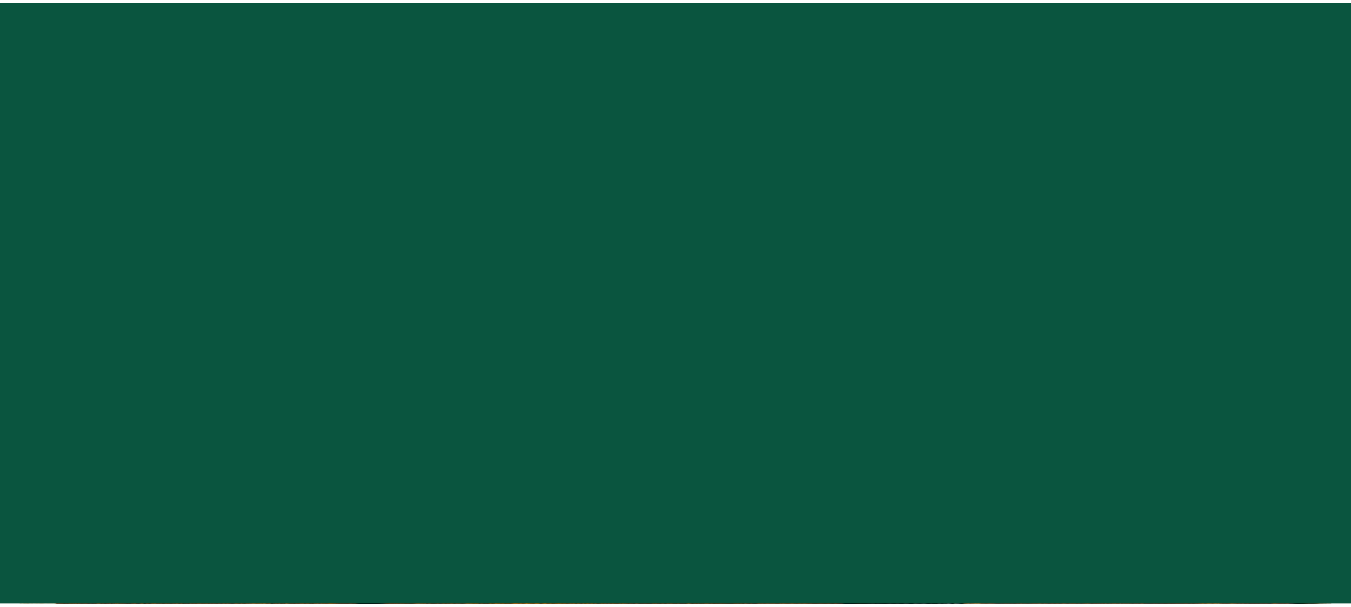 scroll, scrollTop: 0, scrollLeft: 0, axis: both 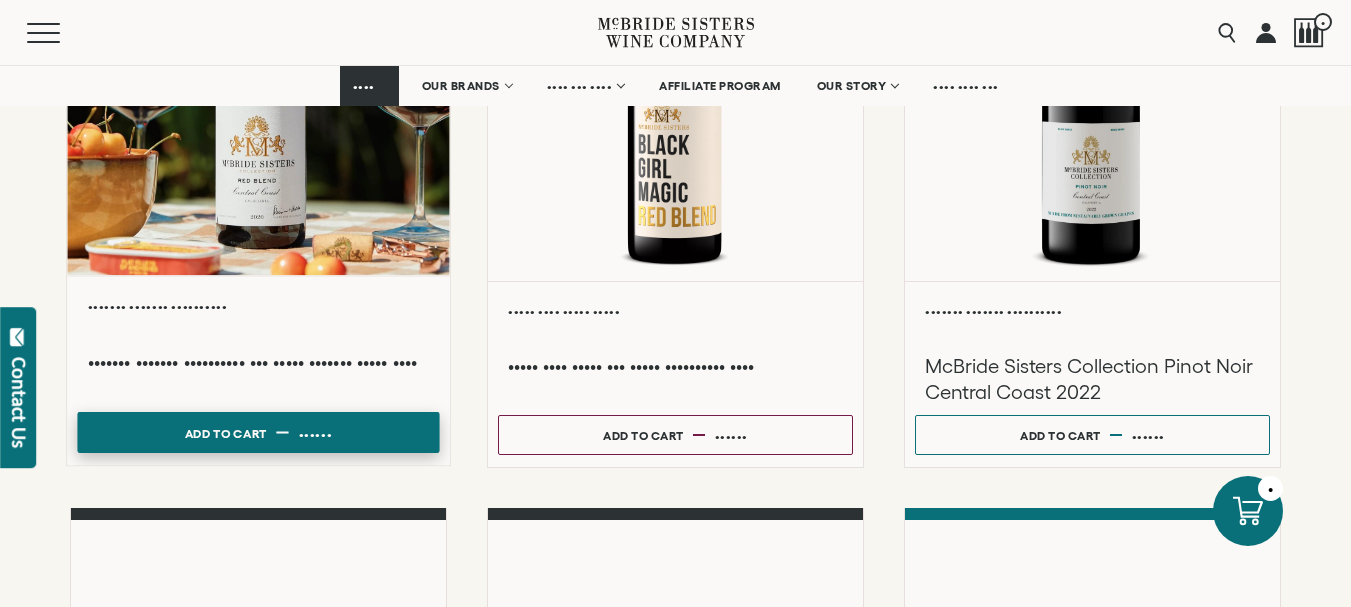 click on "Add to cart
Regular price
$18.99
Regular price
Sale price
$18.99
Unit price
/
per" at bounding box center [258, 432] 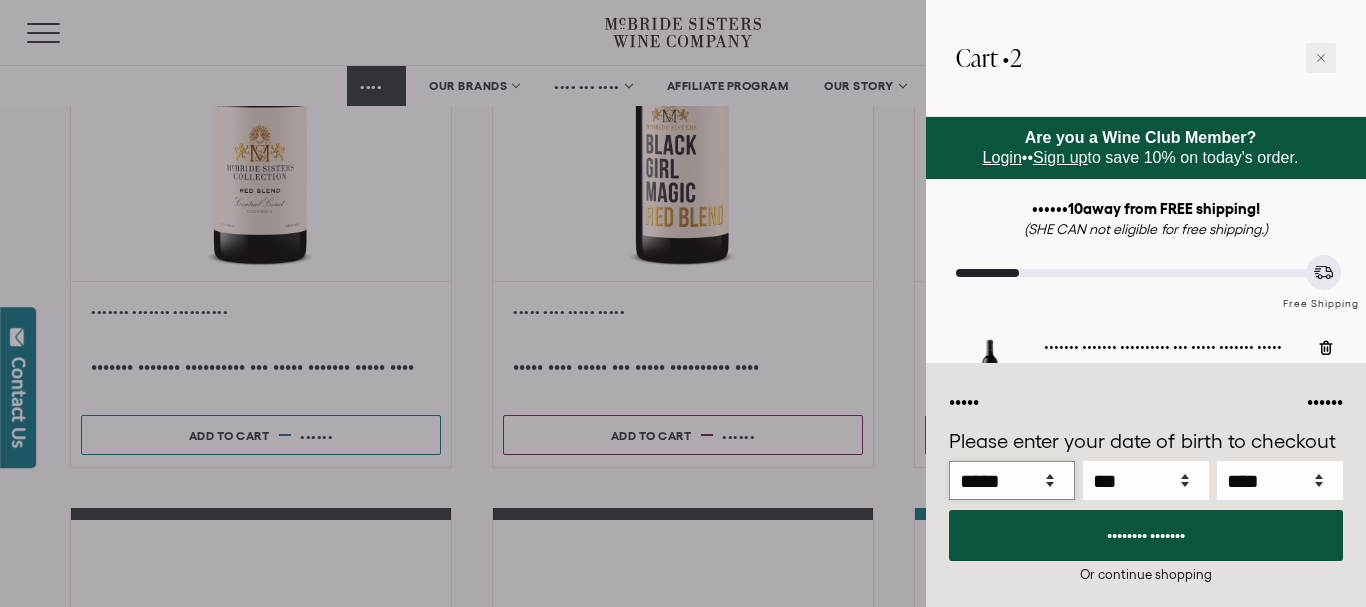 click on "•••••
•••
•••
•••
•••
•••
•••
•••
•••
•••
•••
•••
•••" at bounding box center [1012, 480] 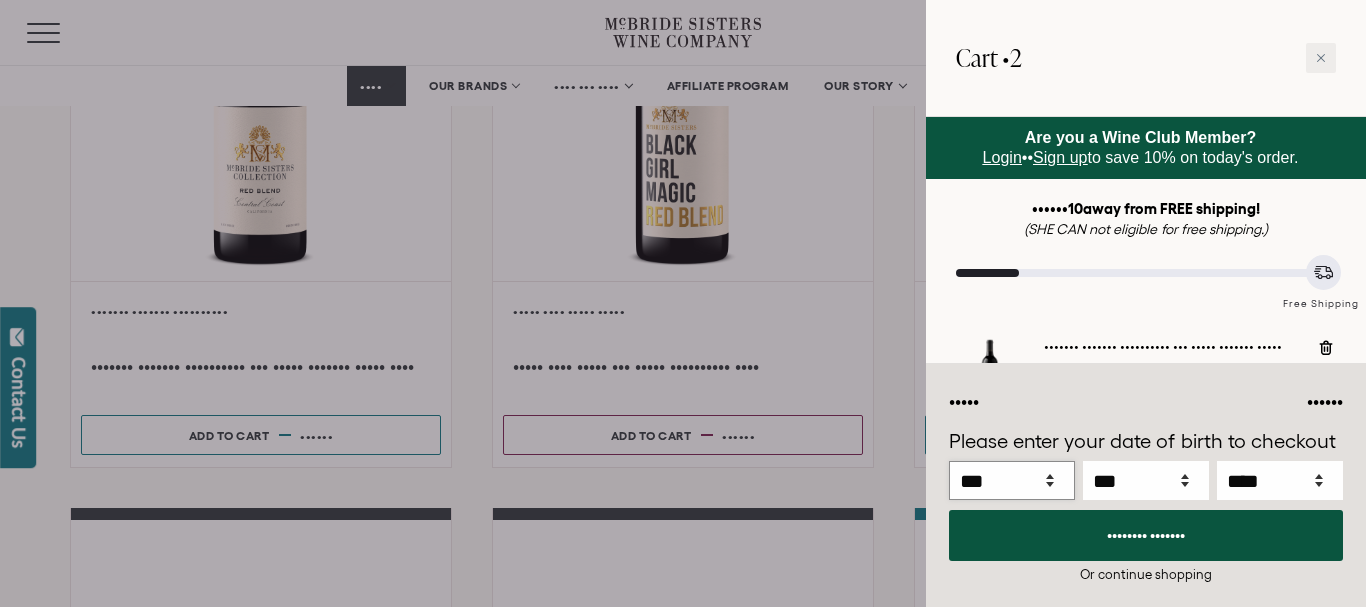 click on "•••••
•••
•••
•••
•••
•••
•••
•••
•••
•••
•••
•••
•••" at bounding box center [1012, 480] 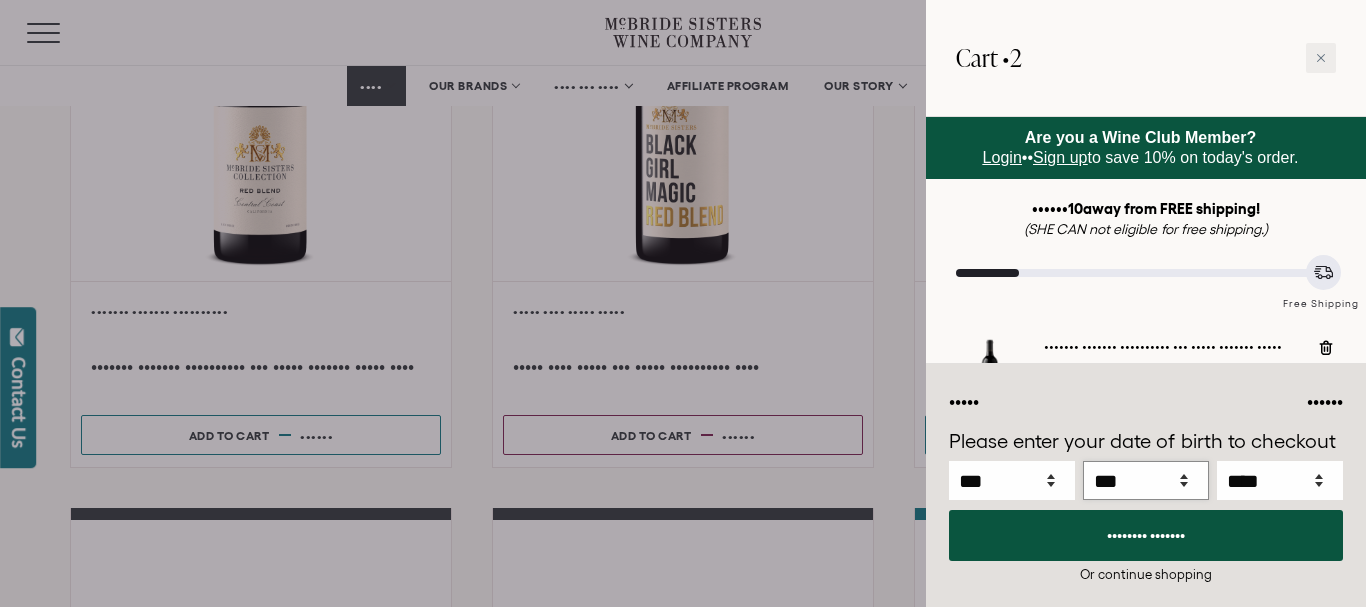 click on "•••
•
•
•
•
•
•
•
•
•
••
••
••
••
••
••
••
••
••
••
••
••
••
••
••
••
••
••
••
••
••
••" at bounding box center [1146, 480] 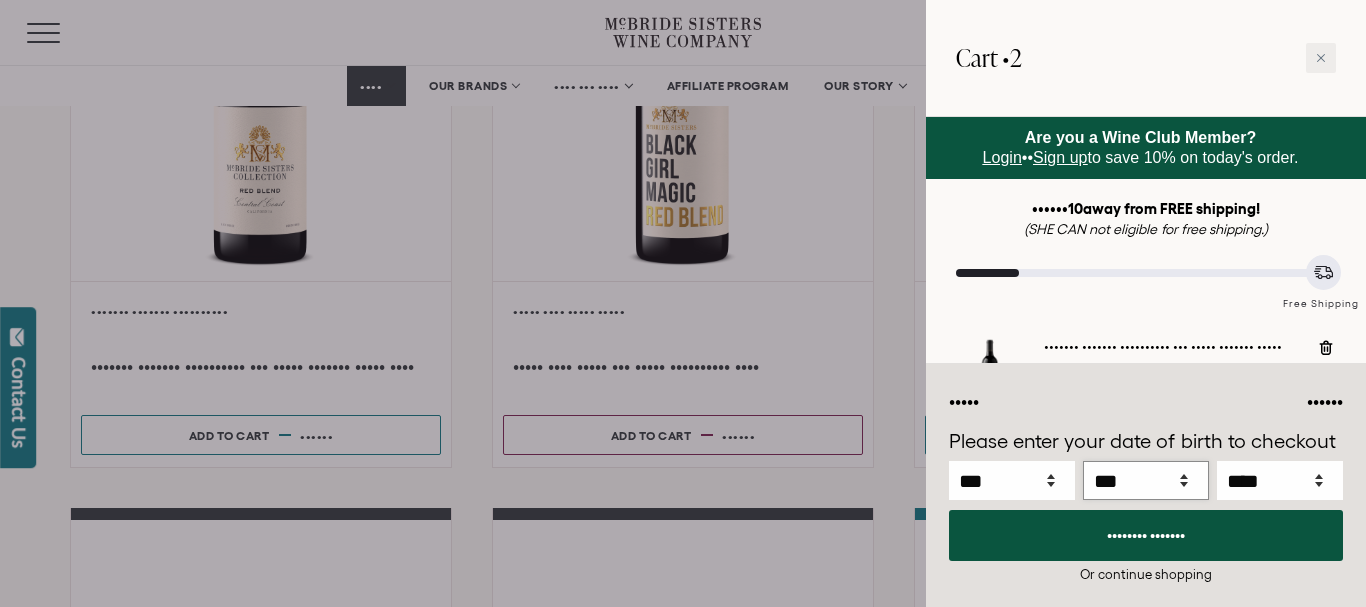 select on "••" 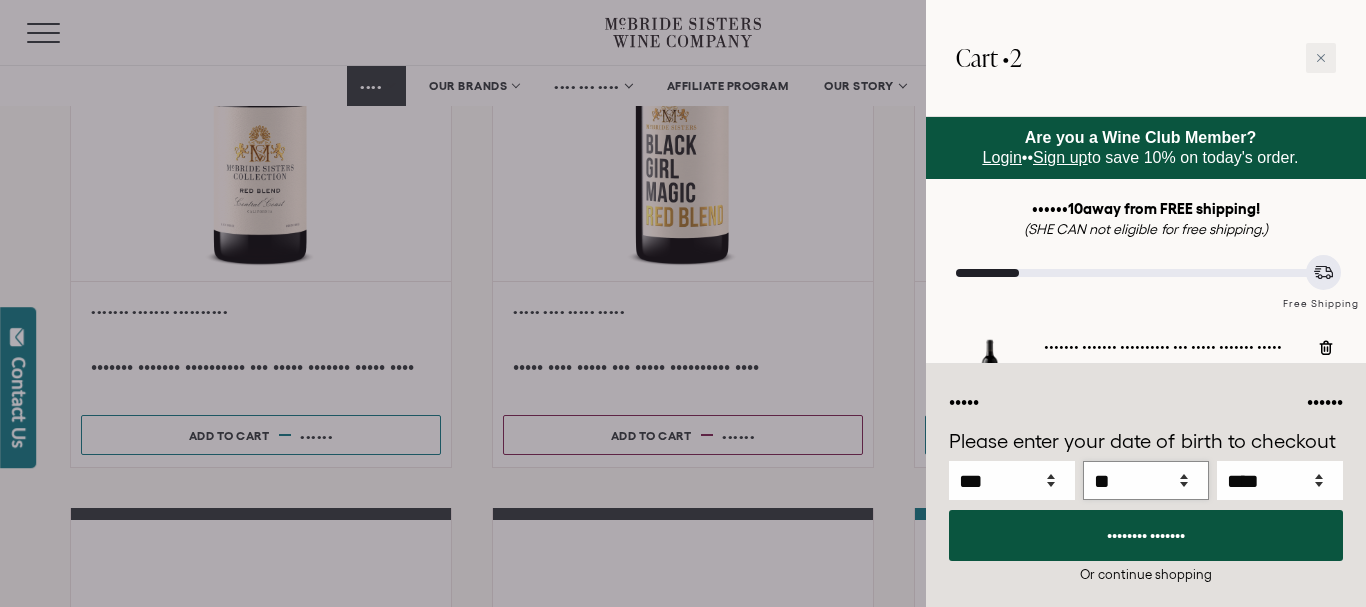 click on "•••
•
•
•
•
•
•
•
•
•
••
••
••
••
••
••
••
••
••
••
••
••
••
••
••
••
••
••
••
••
••
••" at bounding box center [1146, 480] 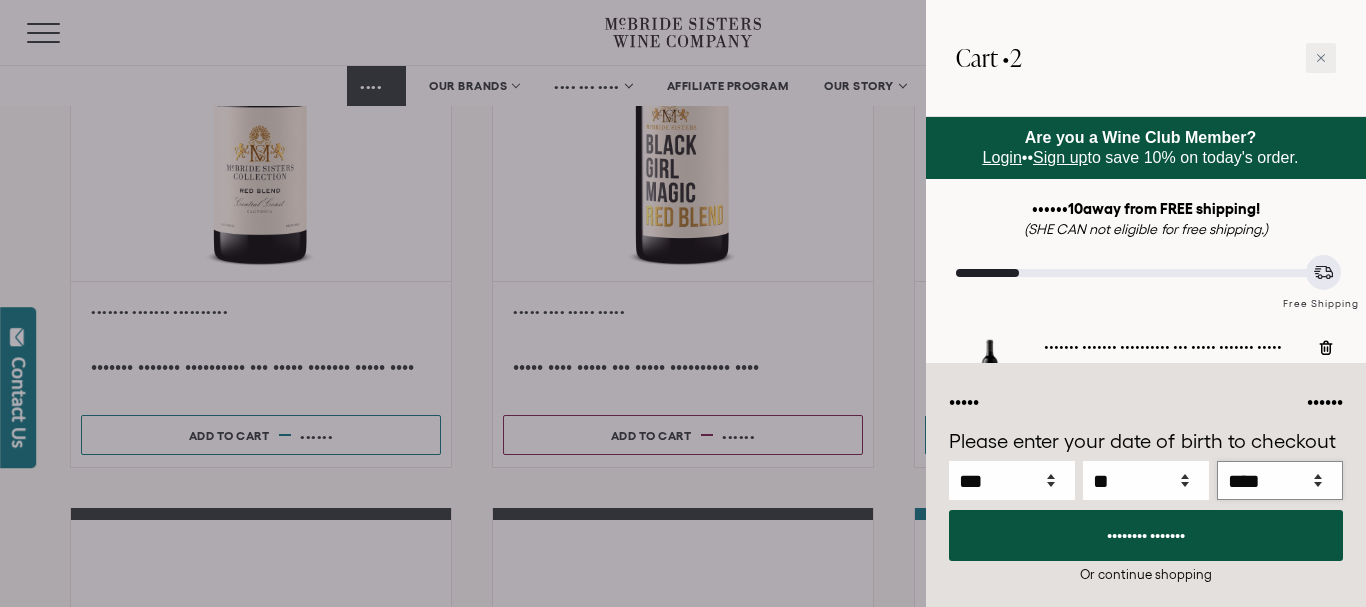 click on "••••
••••
••••
••••
••••
••••
••••
••••
••••
••••
••••
••••
••••
••••
••••
••••
••••
••••
••••
••••
••••
••••
••••
••••
••••
••••
••••
••••
••••
••••
••••
••••
•••• •••• •••• •••• ••••" at bounding box center (1280, 480) 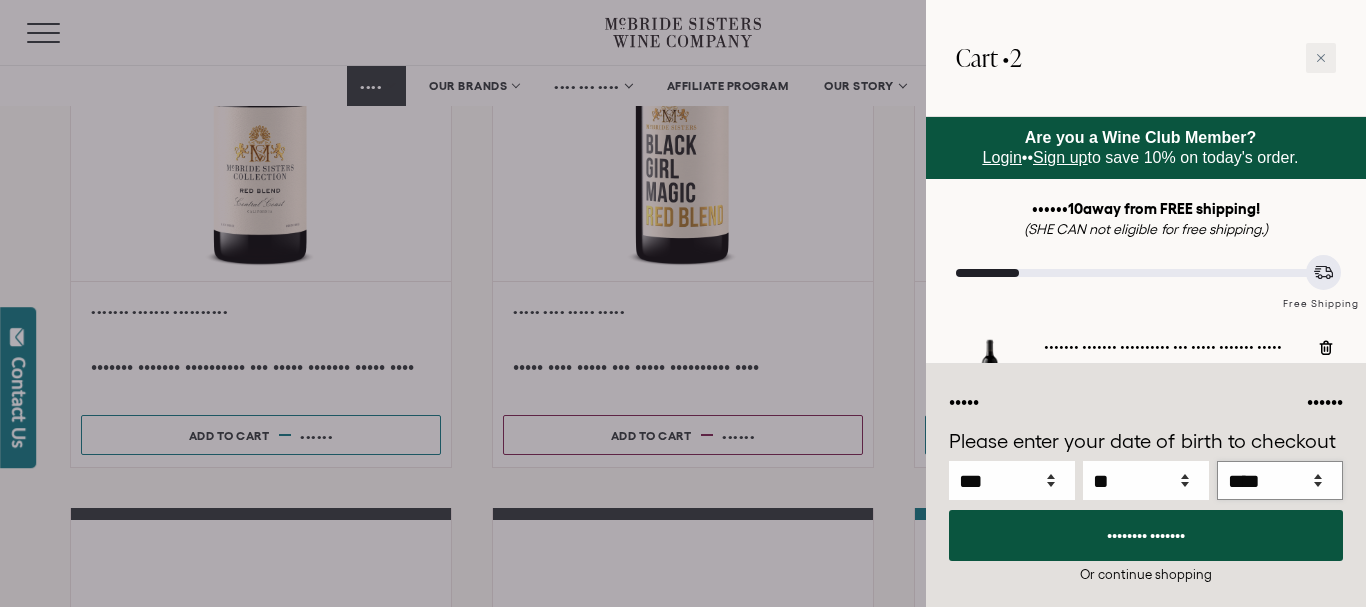select on "****" 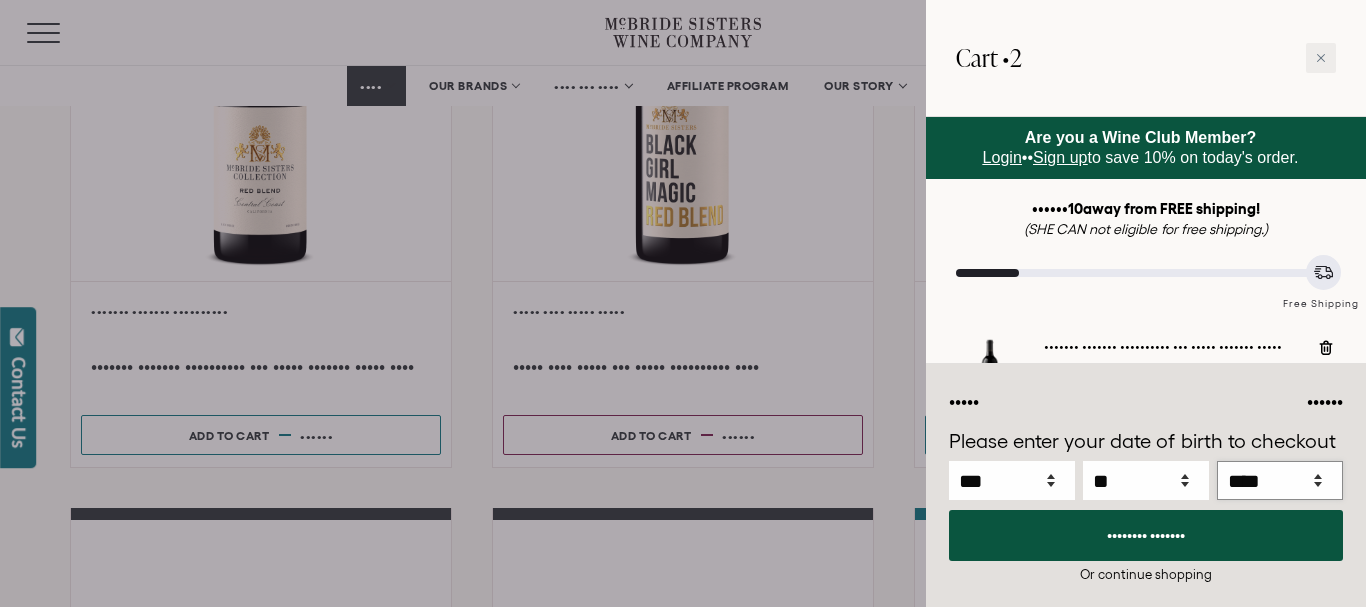 click on "••••
••••
••••
••••
••••
••••
••••
••••
••••
••••
••••
••••
••••
••••
••••
••••
••••
••••
••••
••••
••••
••••
••••
••••
••••
••••
••••
••••
••••
••••
••••
••••
•••• •••• •••• •••• ••••" at bounding box center [1280, 480] 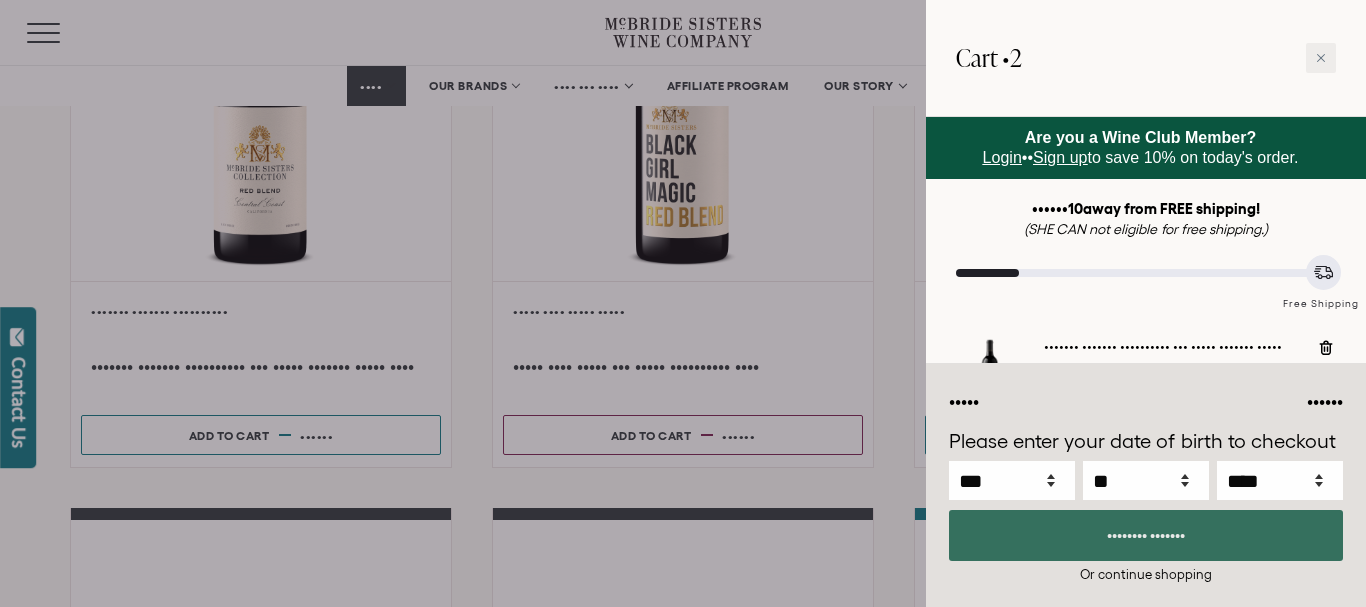 click on "•••••••• •••••••" at bounding box center [1146, 535] 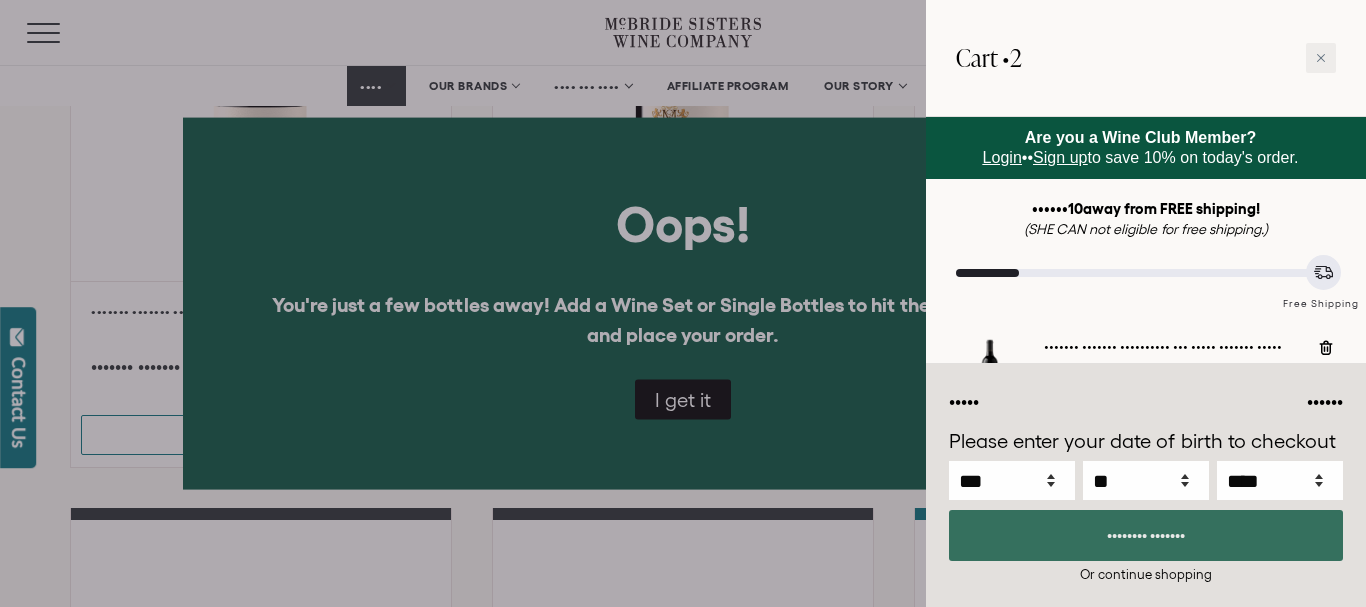 click on "•••••••• •••••••" at bounding box center (1146, 535) 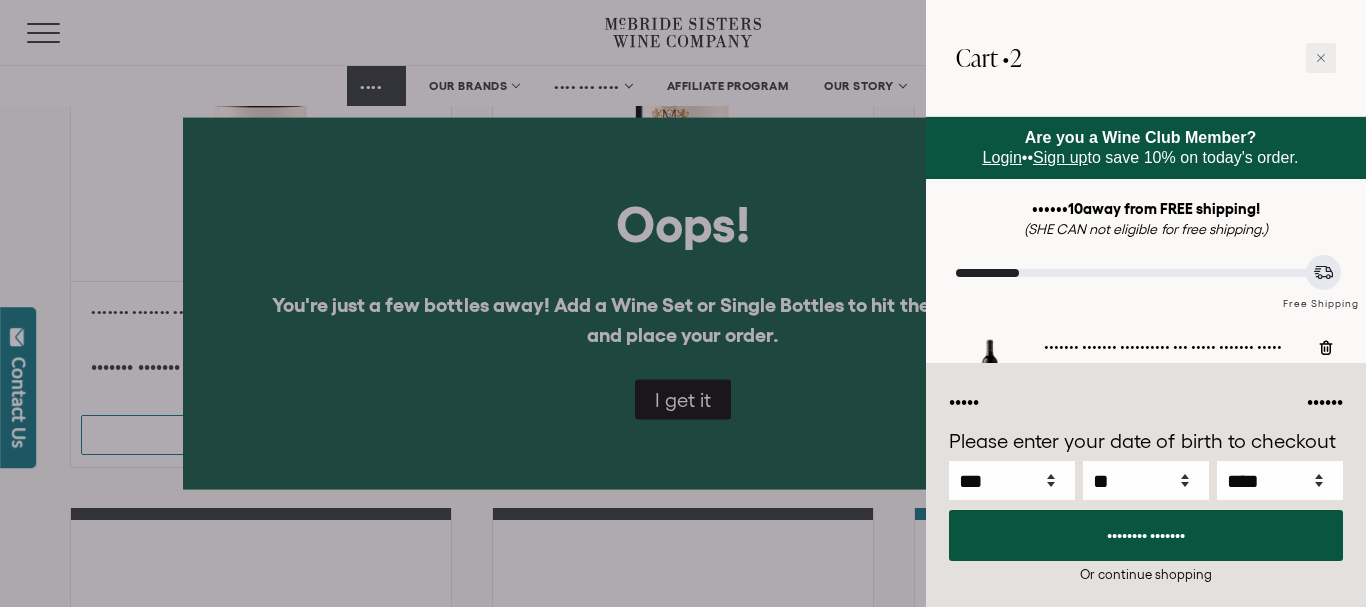 click at bounding box center (683, 303) 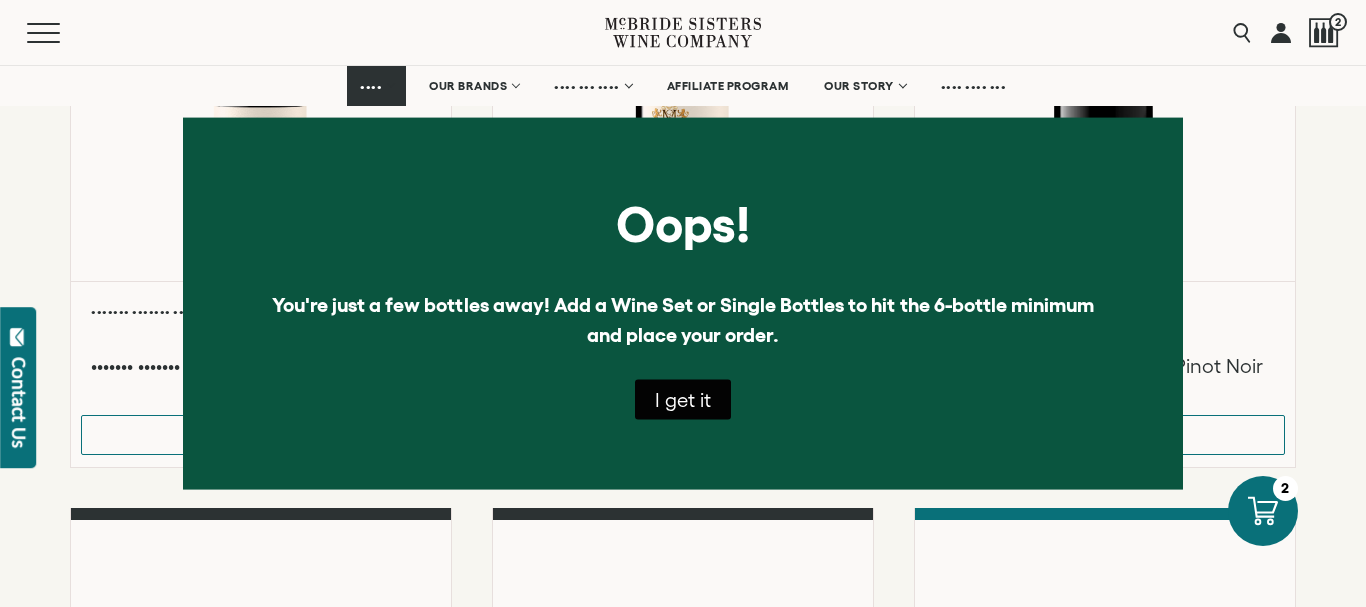click on "I get it" at bounding box center (683, 400) 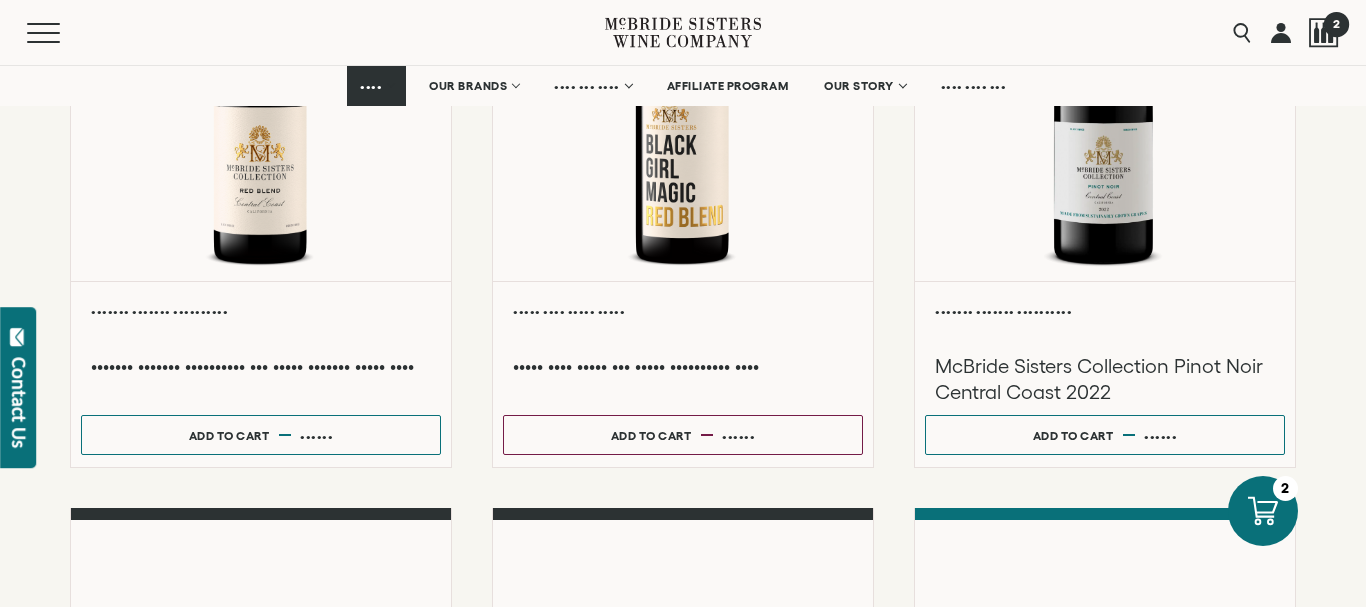 click on "2" at bounding box center [1335, 23] 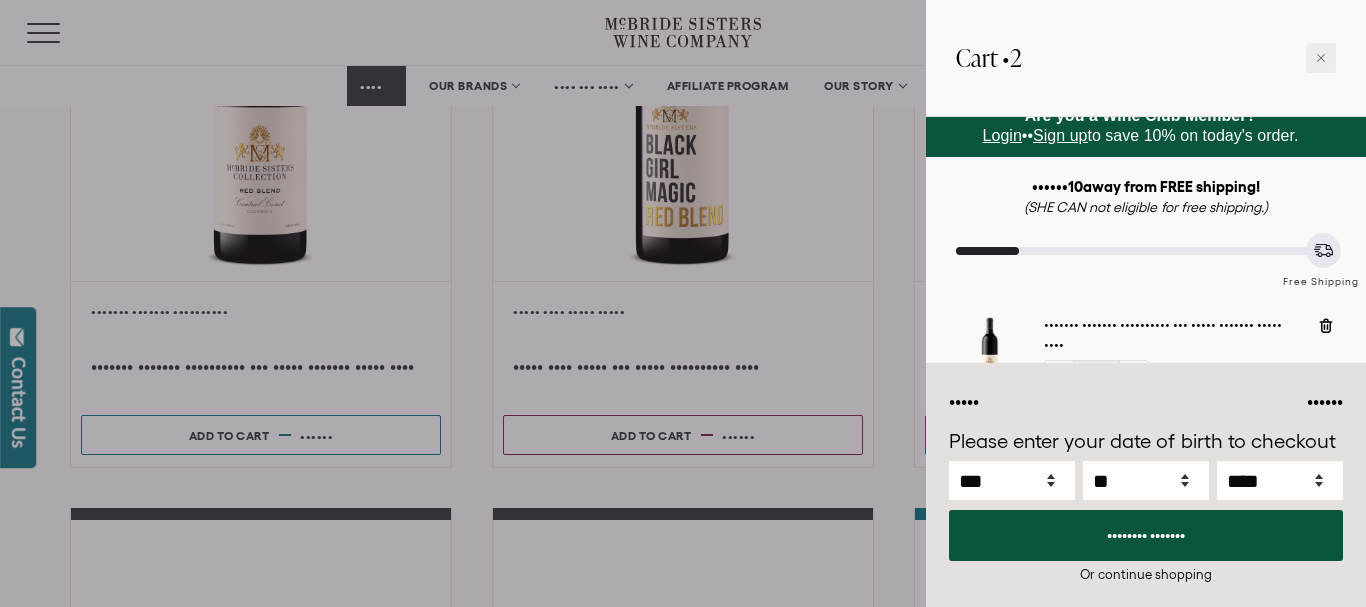 scroll, scrollTop: 0, scrollLeft: 0, axis: both 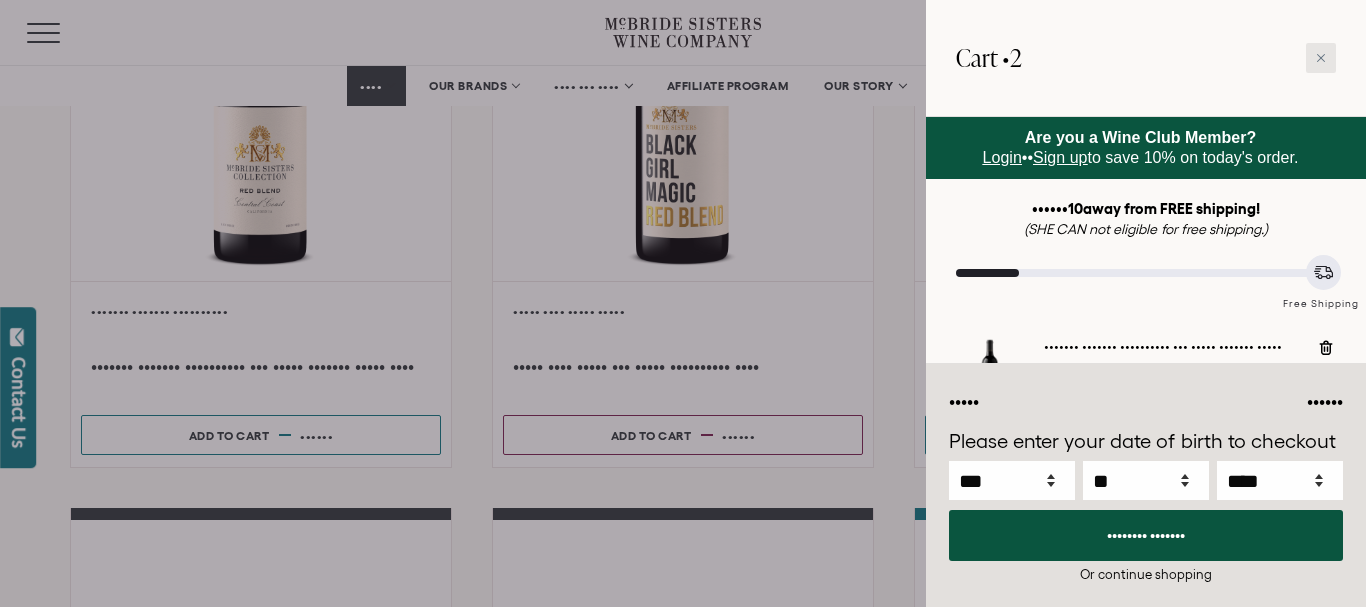 click at bounding box center (1321, 58) 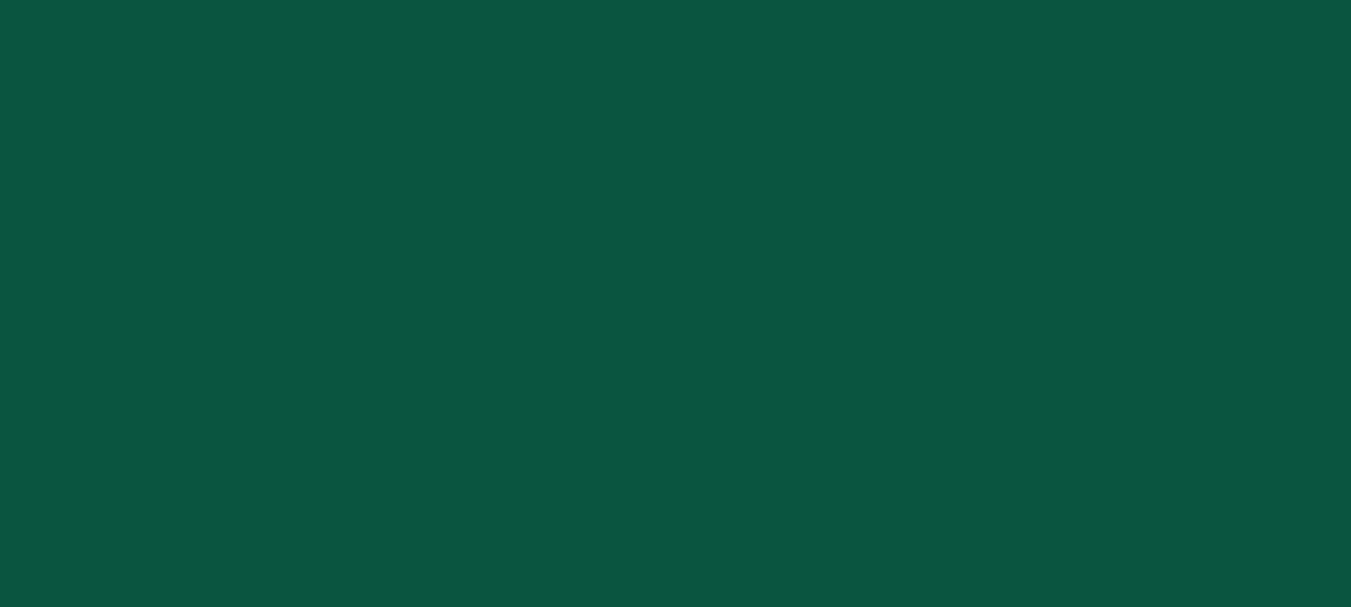 scroll, scrollTop: 0, scrollLeft: 0, axis: both 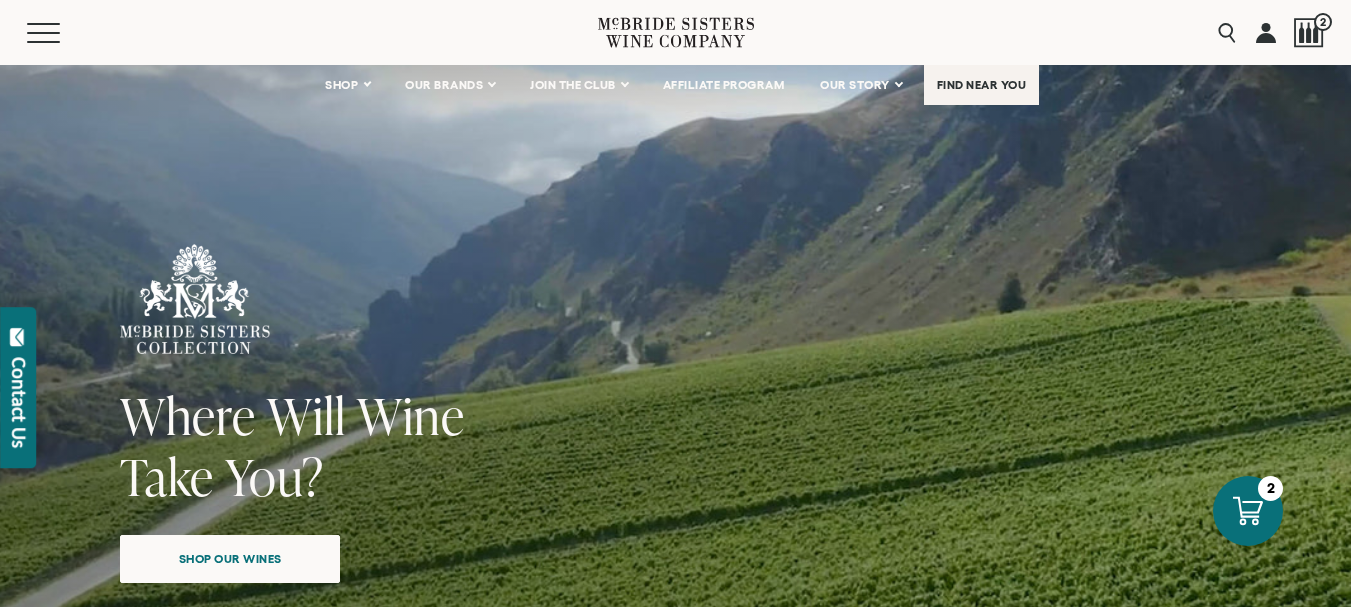 click on "FIND NEAR YOU" at bounding box center (982, 85) 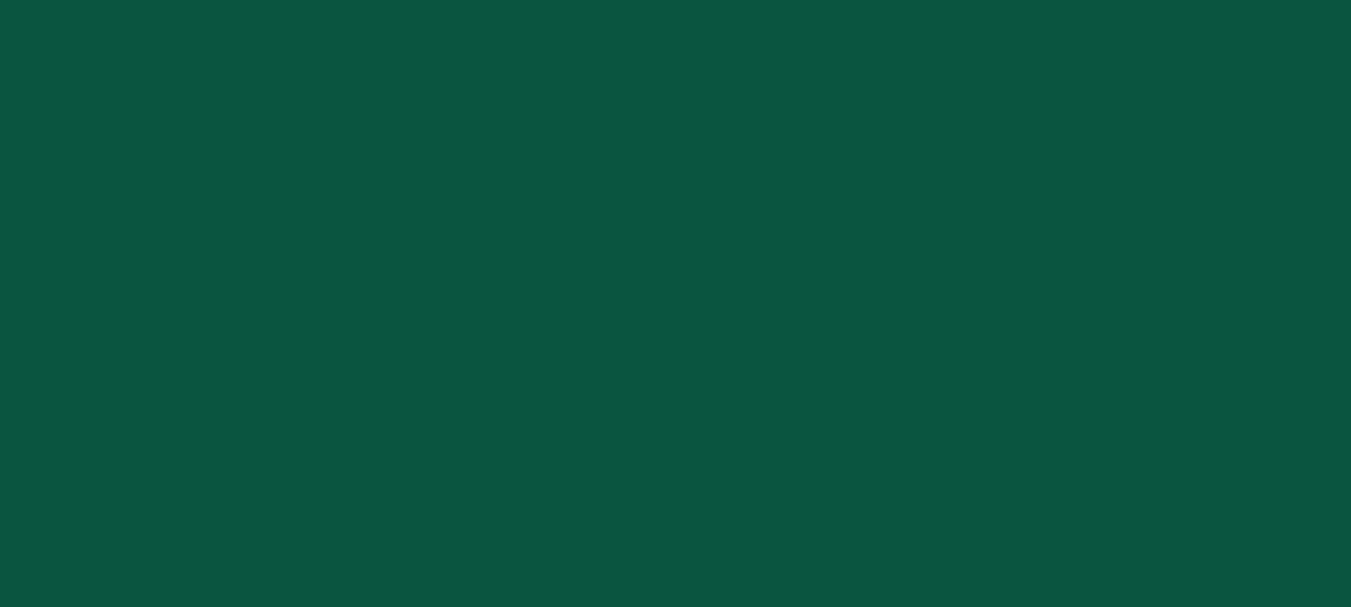 scroll, scrollTop: 0, scrollLeft: 0, axis: both 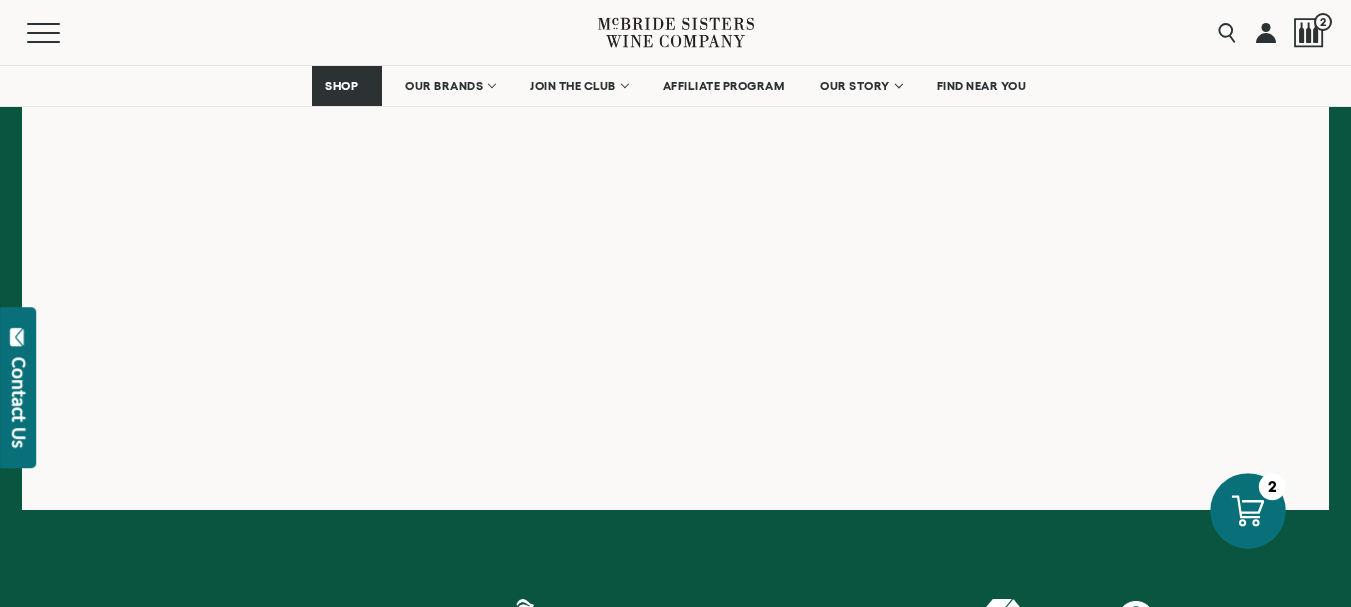 click at bounding box center [1248, 511] 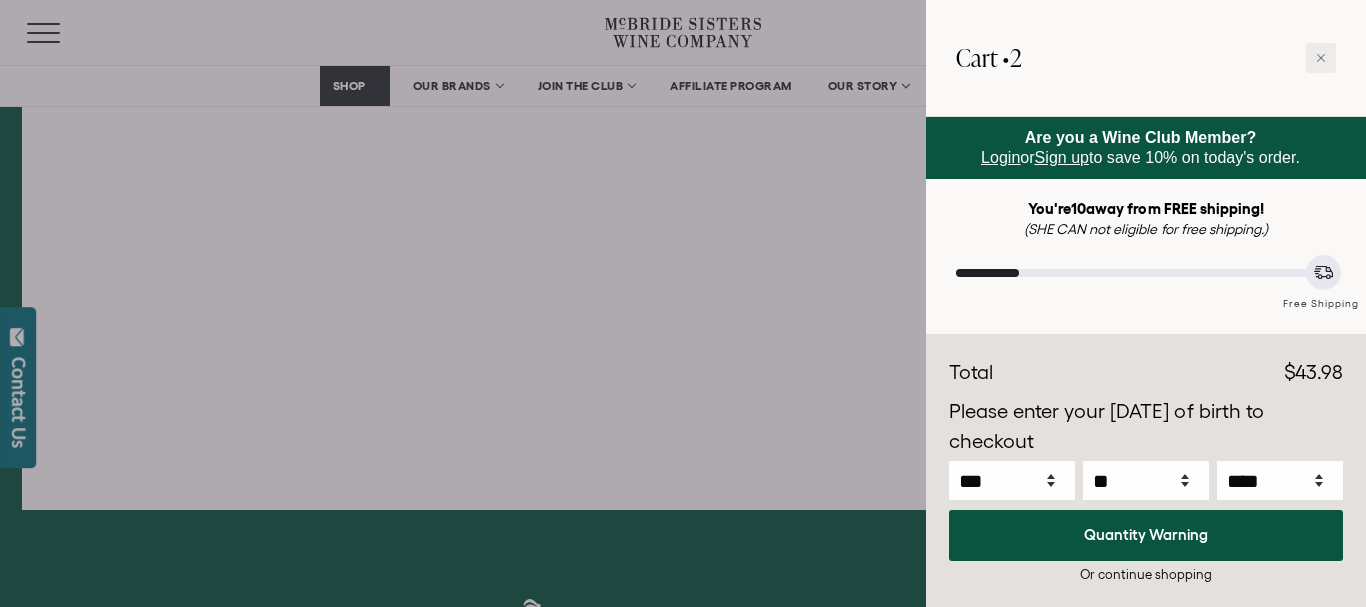 scroll, scrollTop: 100, scrollLeft: 0, axis: vertical 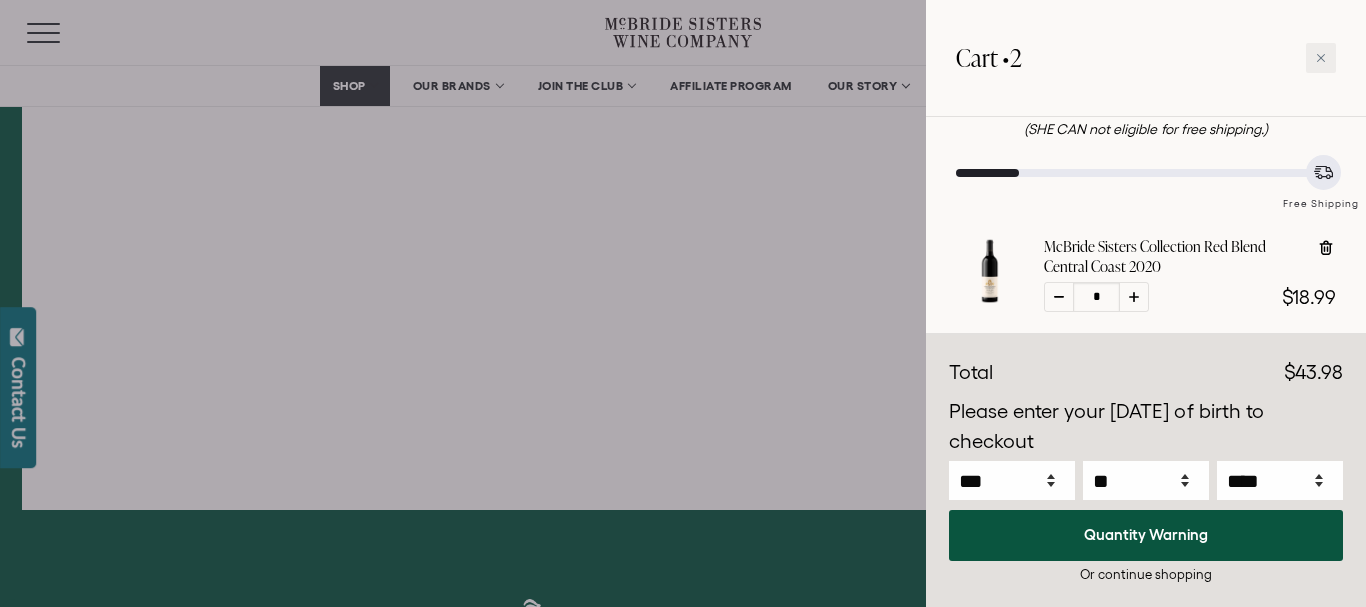 click at bounding box center [1326, 248] 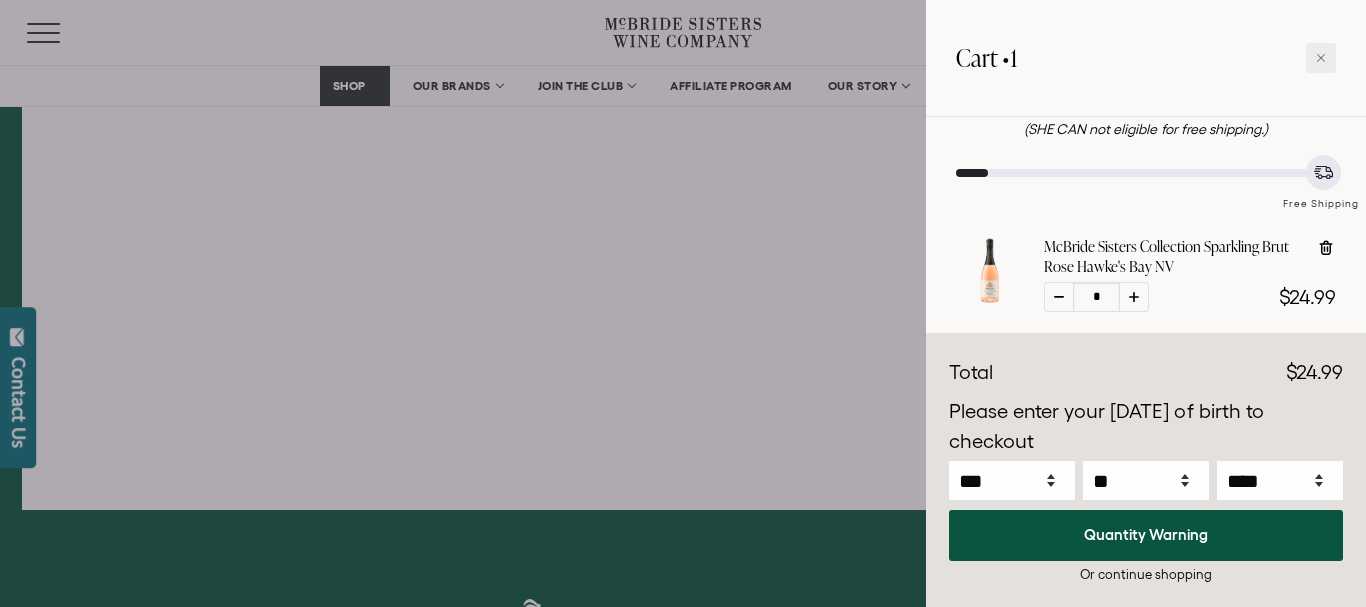 click at bounding box center [1326, 248] 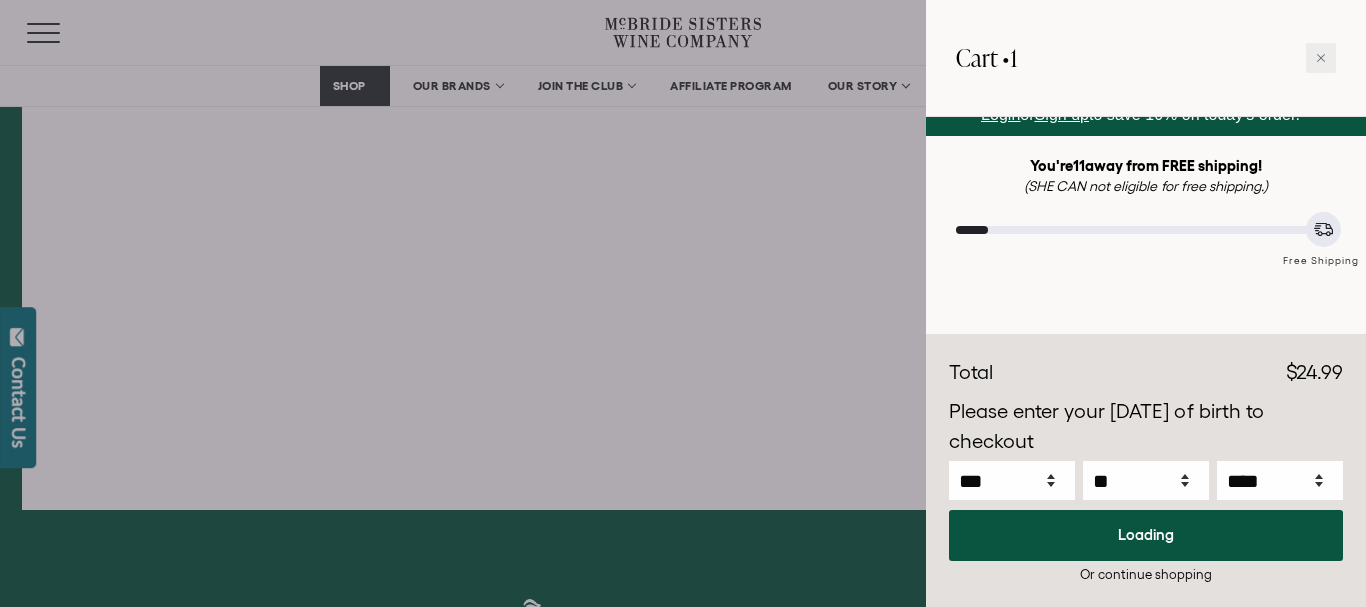 scroll, scrollTop: 0, scrollLeft: 0, axis: both 